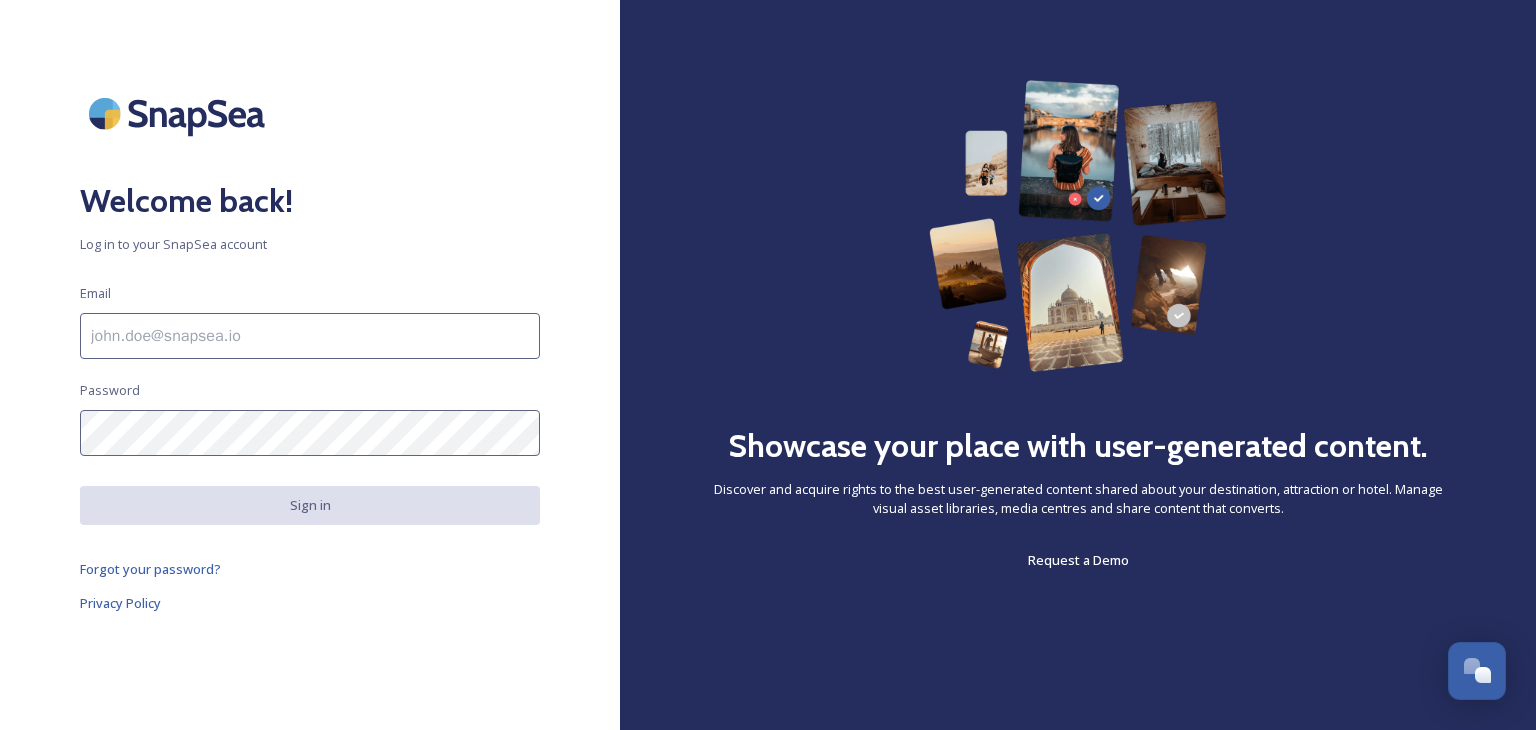 scroll, scrollTop: 0, scrollLeft: 0, axis: both 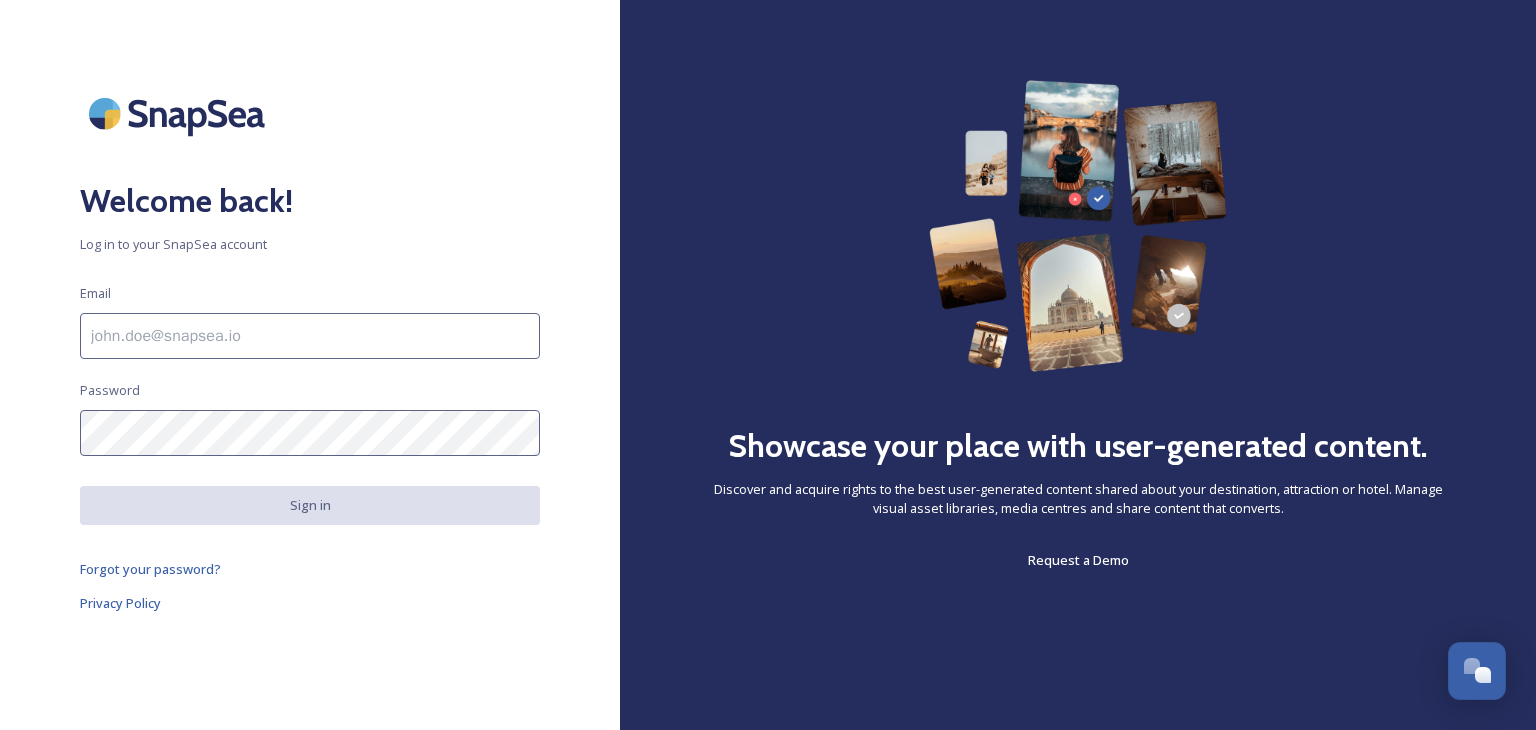 click at bounding box center (310, 336) 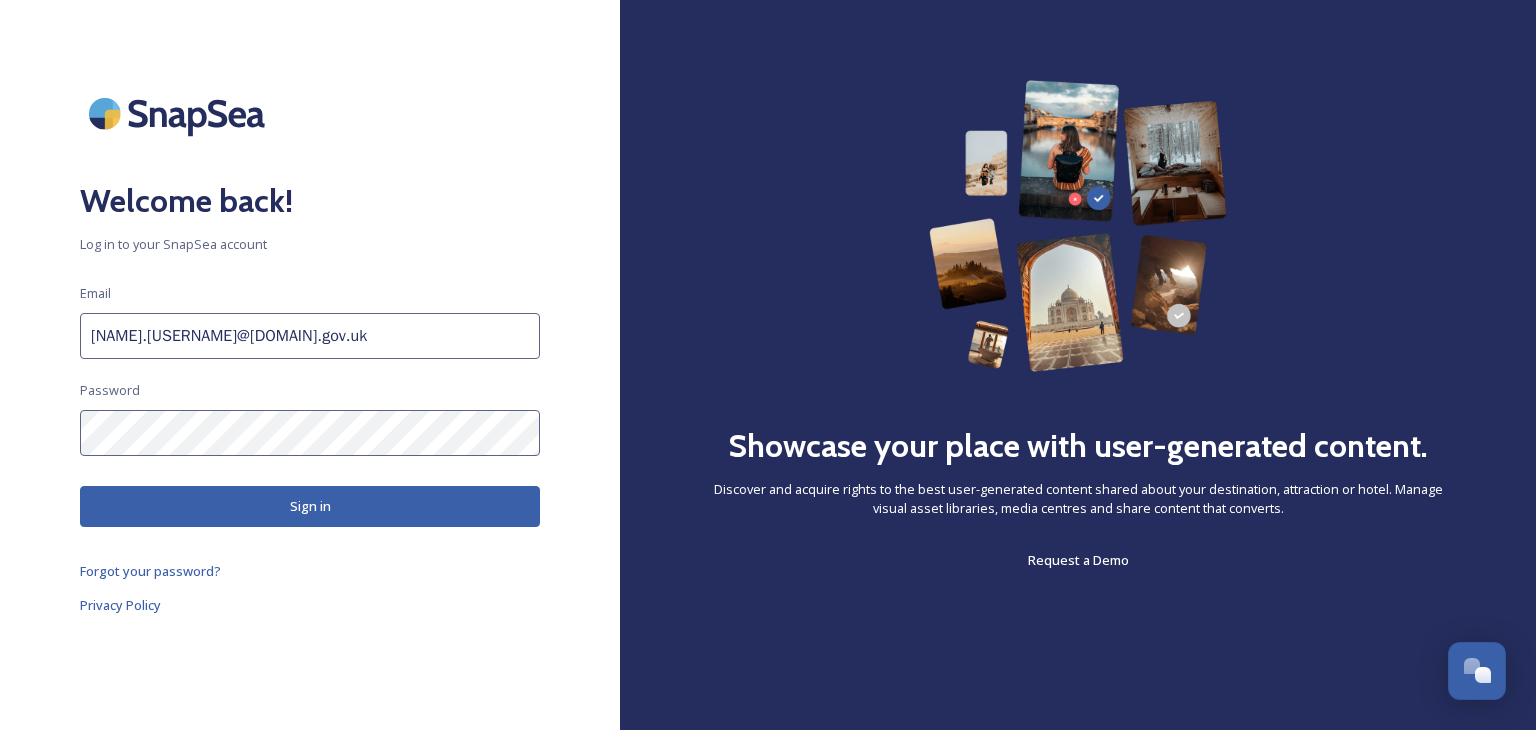 click on "Sign in" at bounding box center (310, 506) 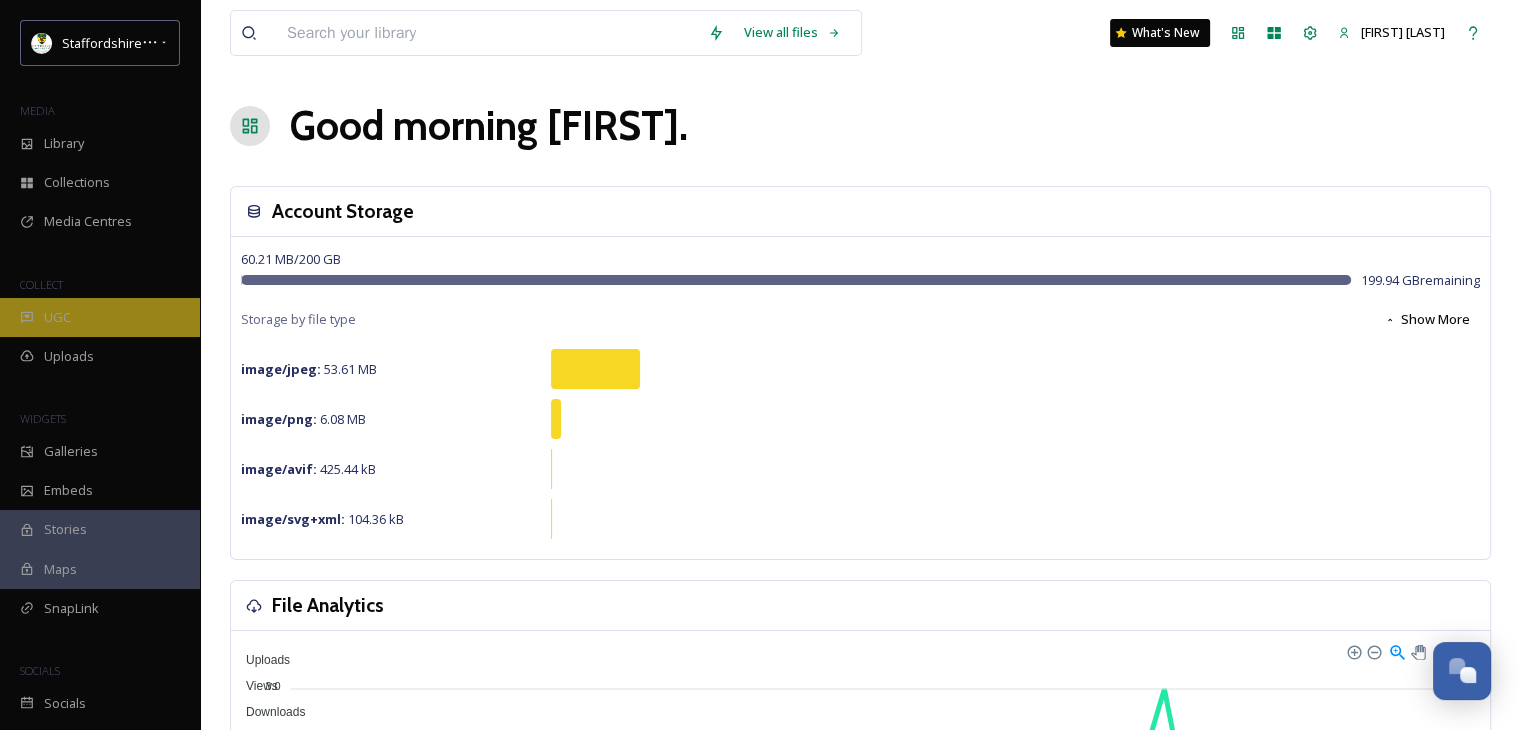 click on "UGC" at bounding box center [57, 317] 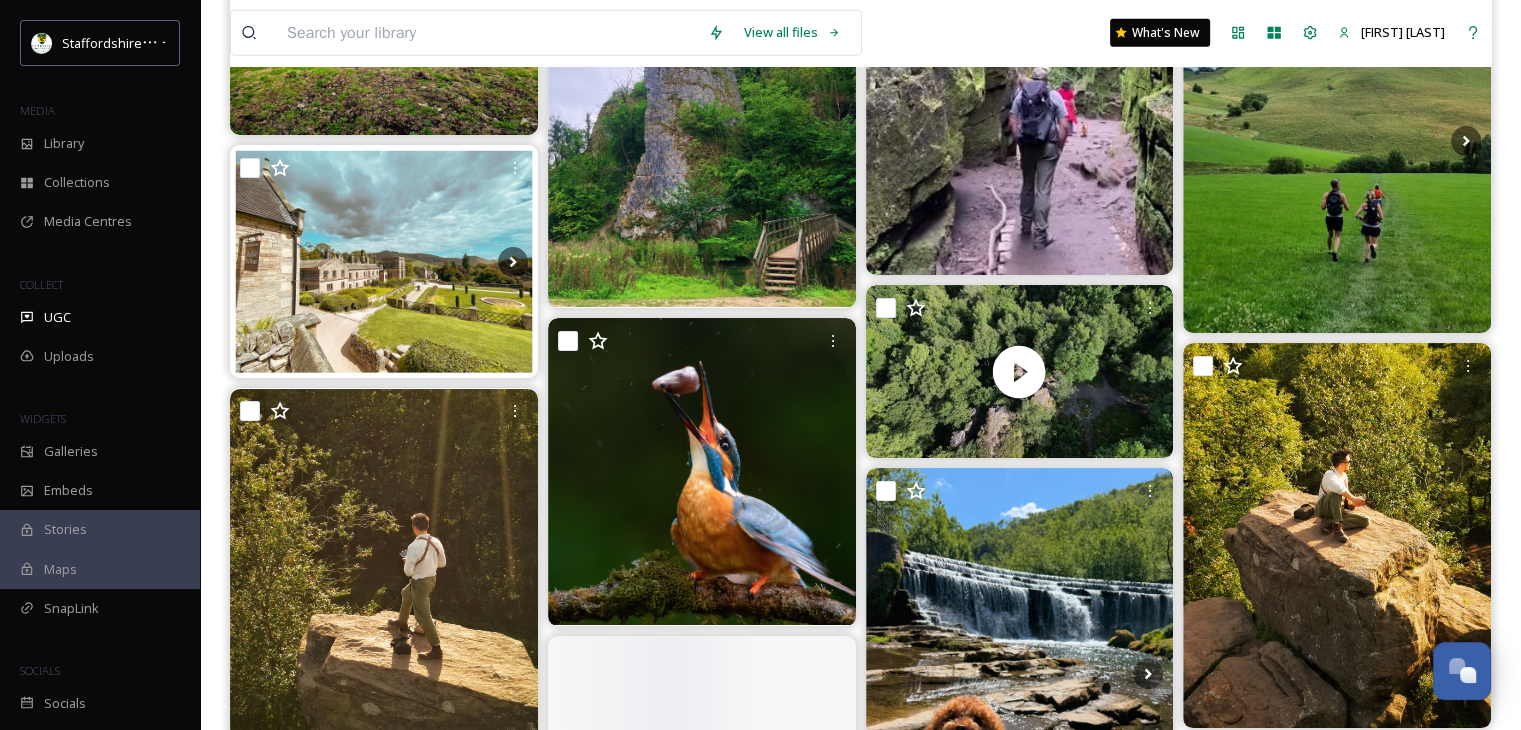 scroll, scrollTop: 5000, scrollLeft: 0, axis: vertical 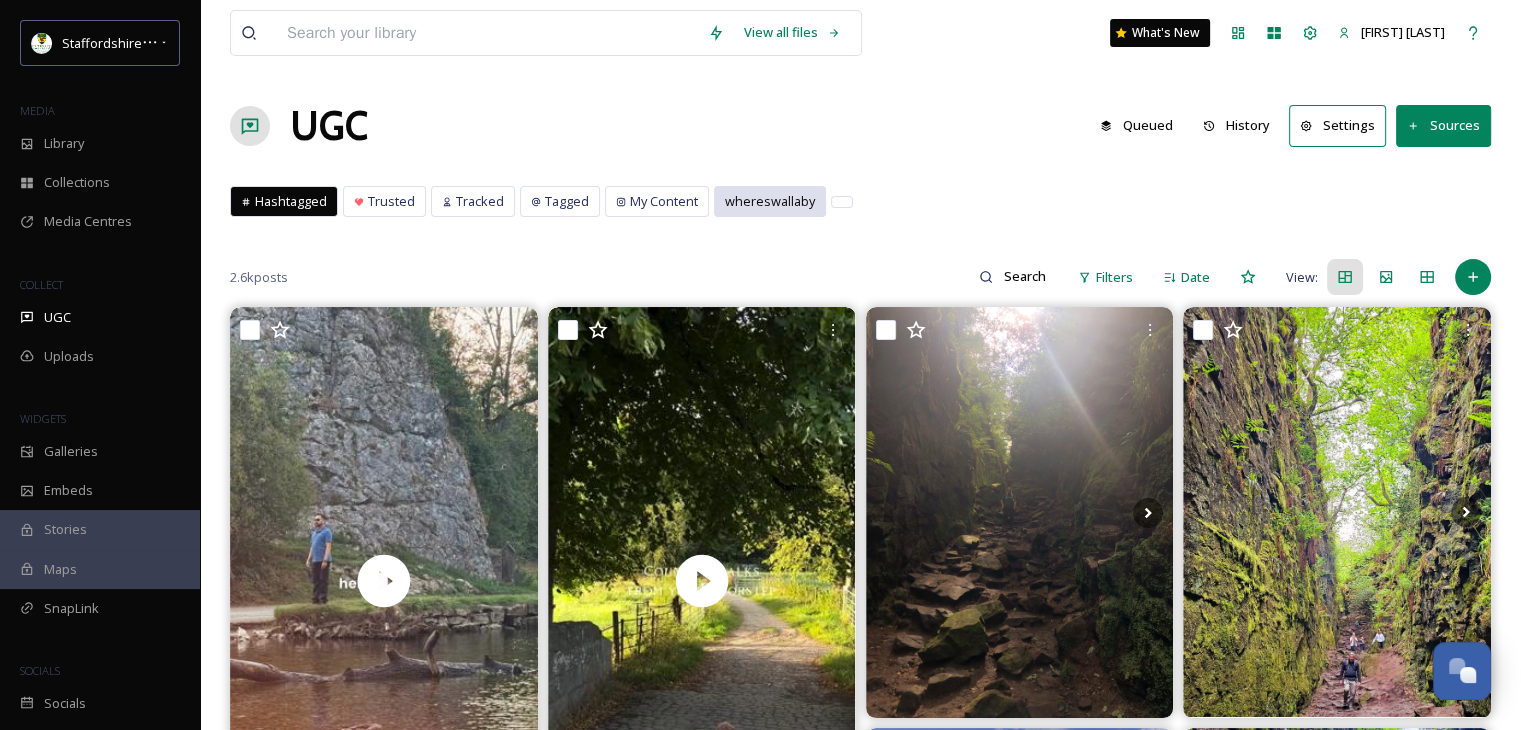 click on "whereswallaby" at bounding box center [770, 201] 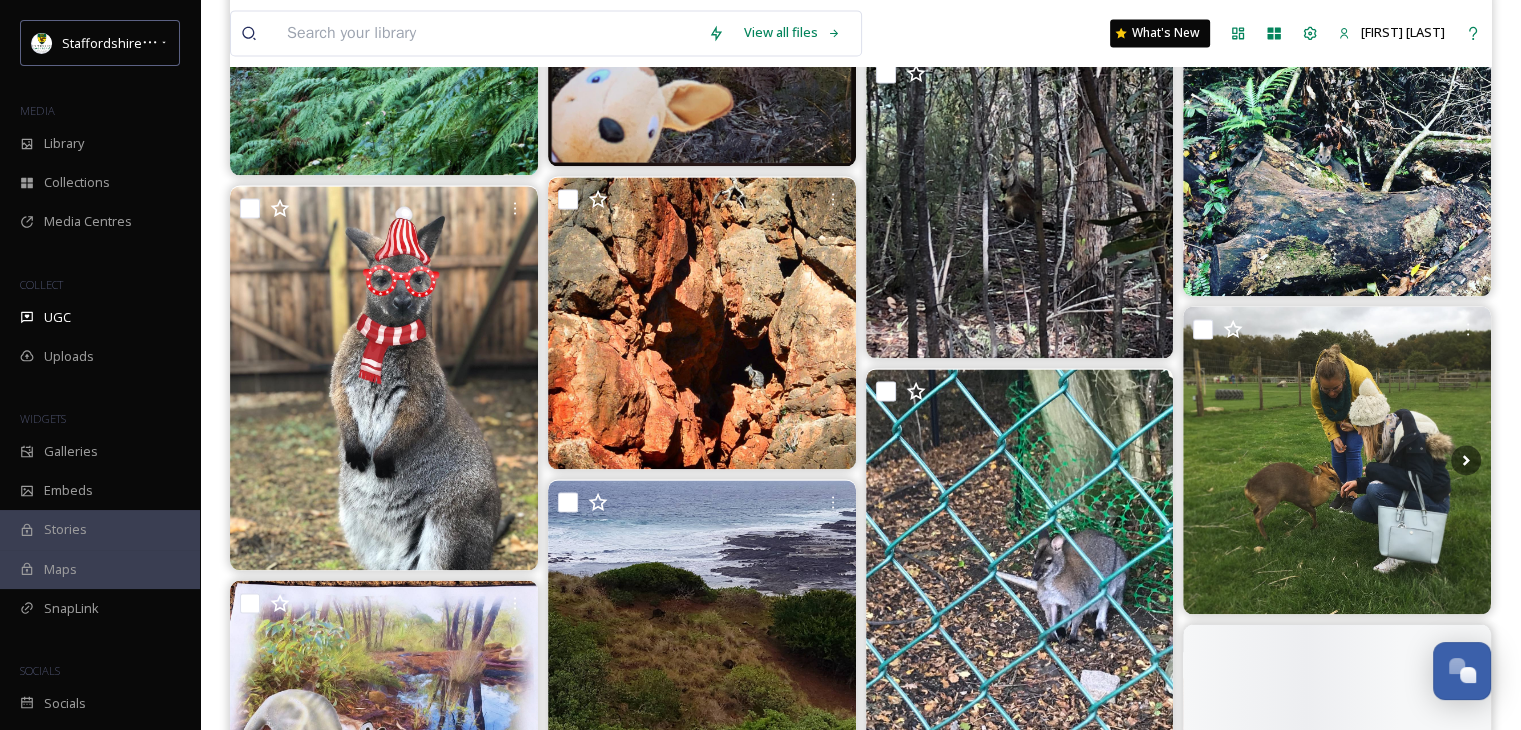 scroll, scrollTop: 3200, scrollLeft: 0, axis: vertical 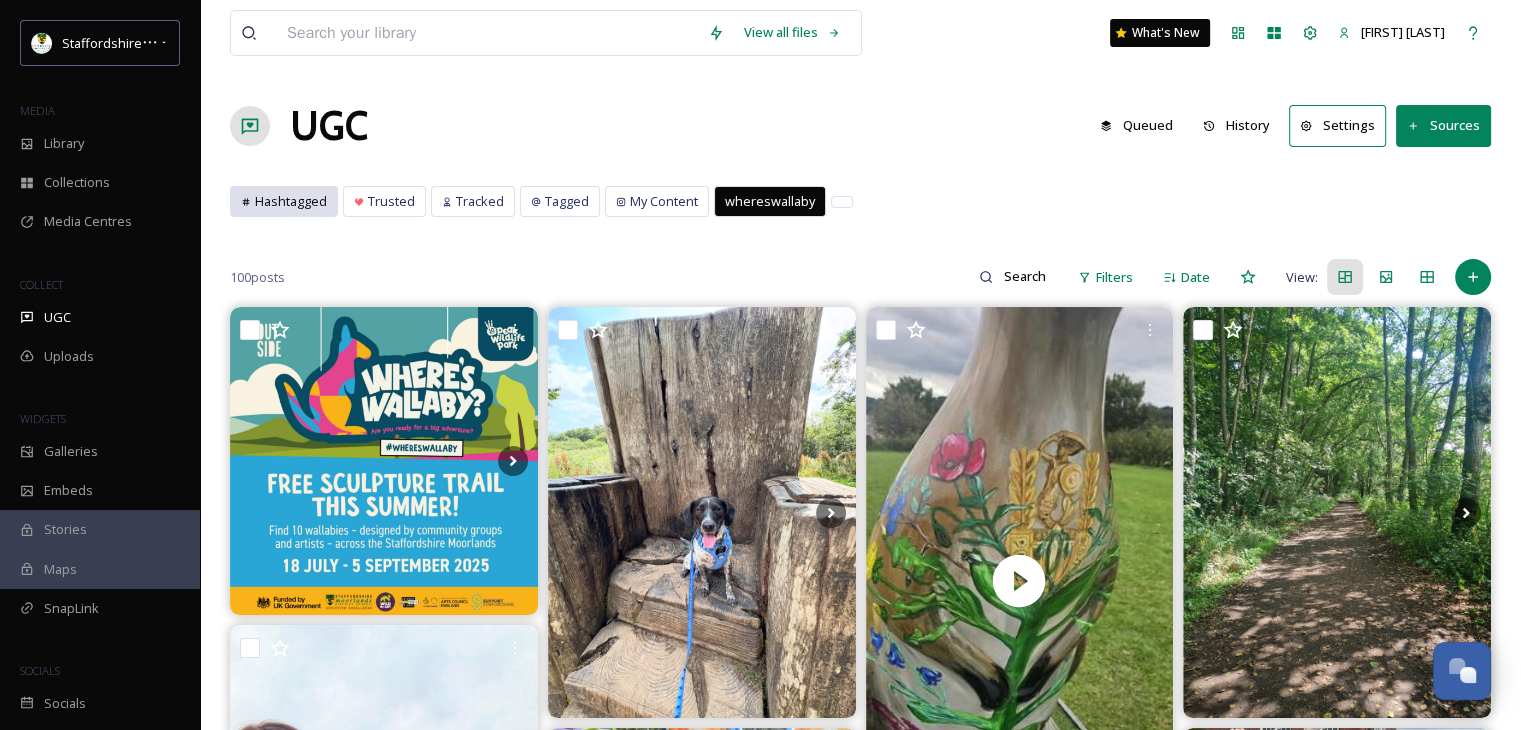 click on "Hashtagged" at bounding box center [291, 201] 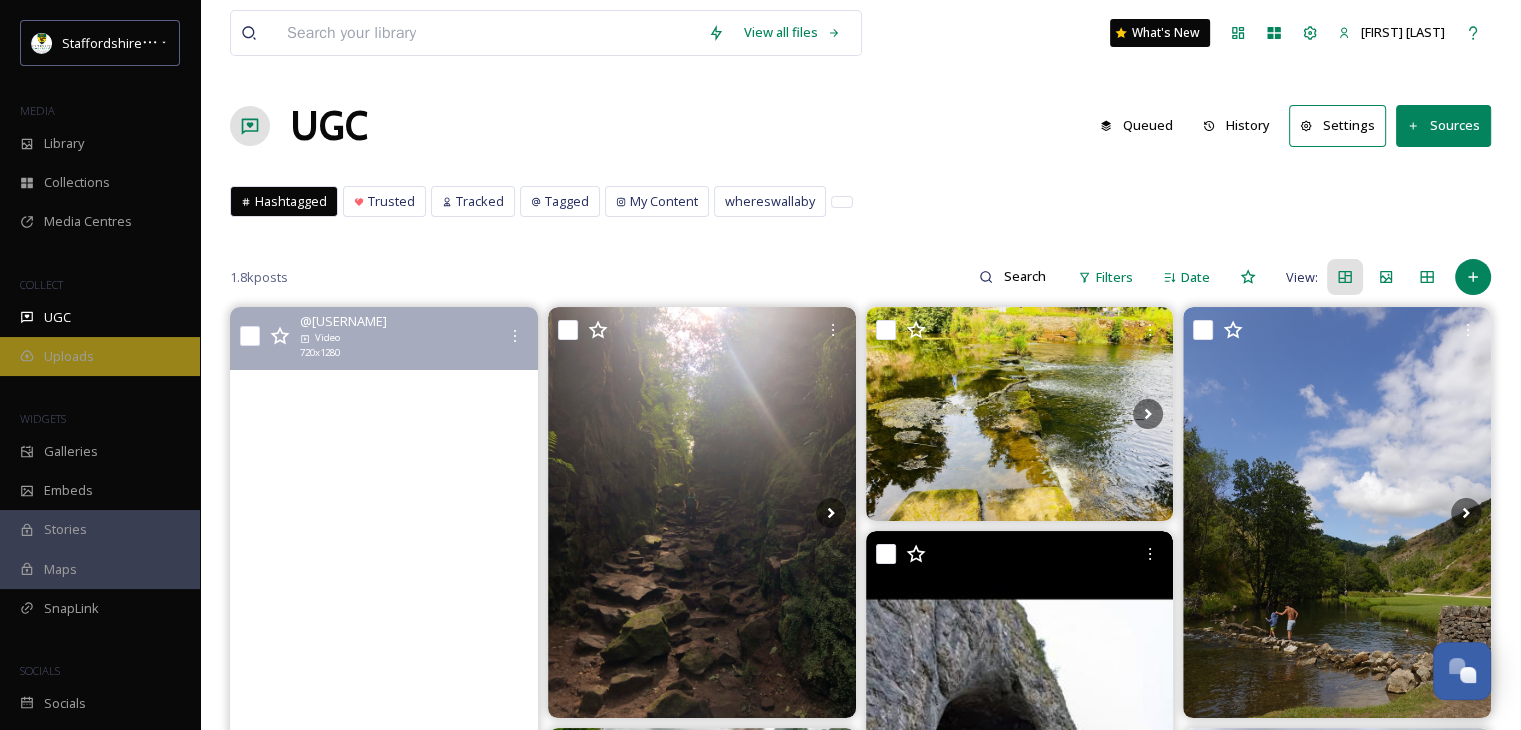 click on "Uploads" at bounding box center (69, 356) 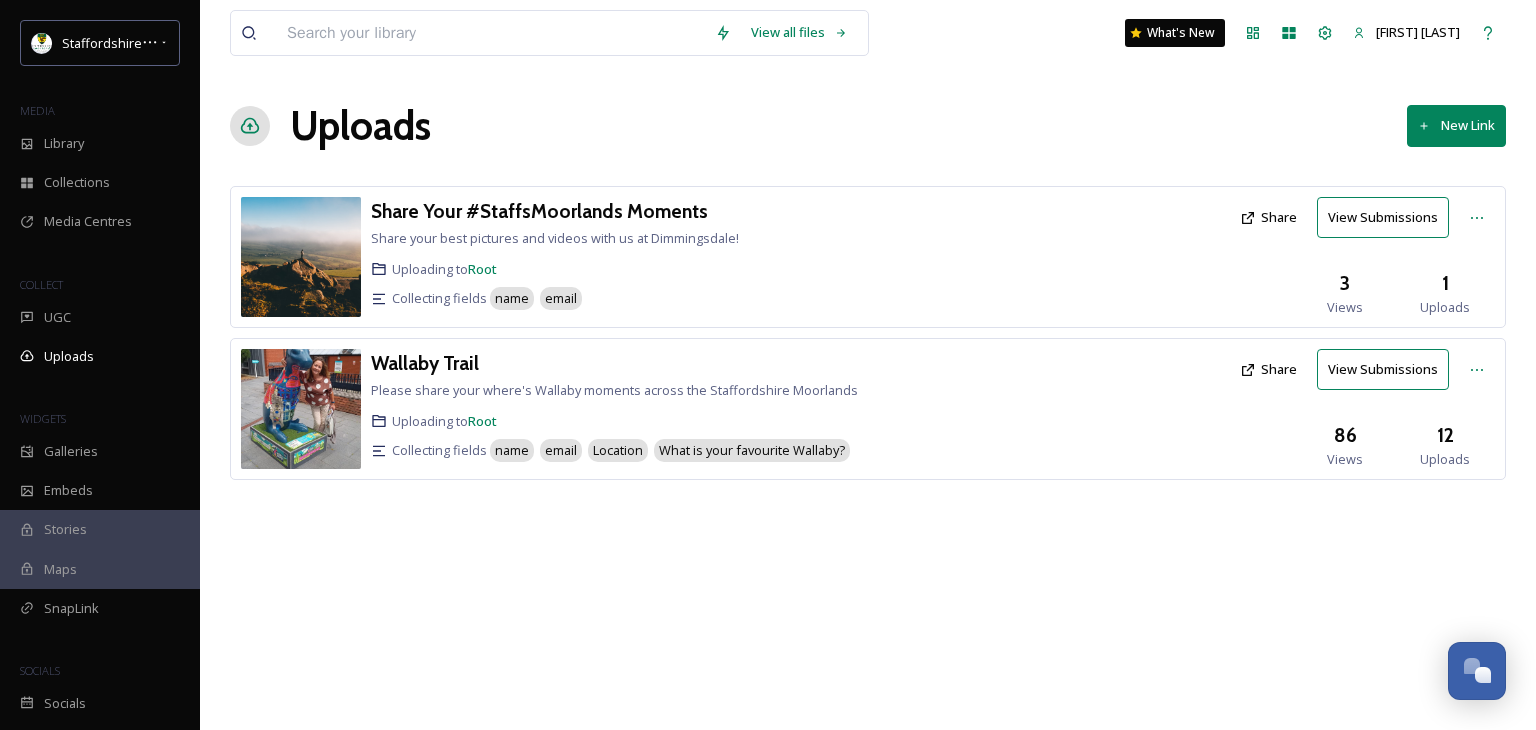 click at bounding box center [301, 409] 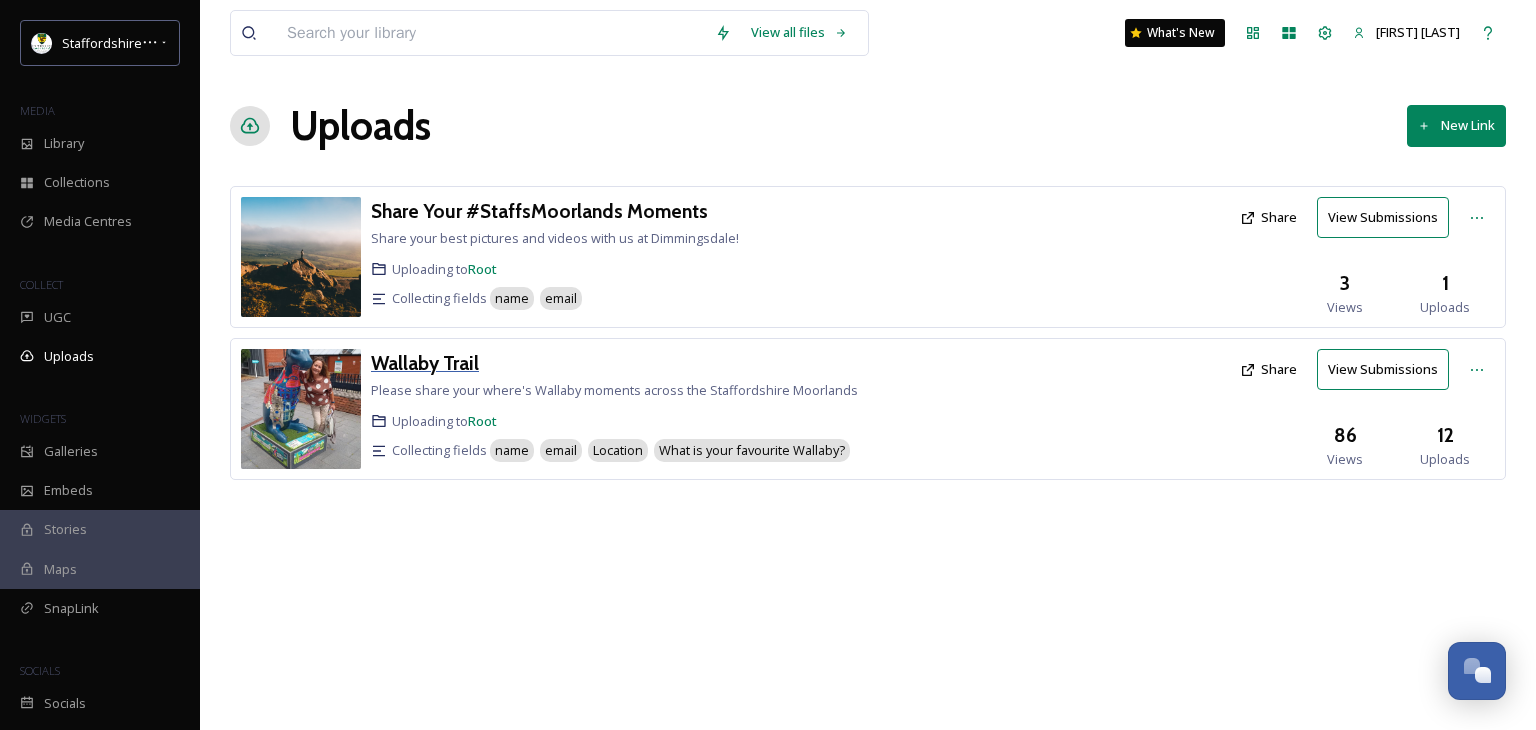 click on "Wallaby Trail" at bounding box center (425, 363) 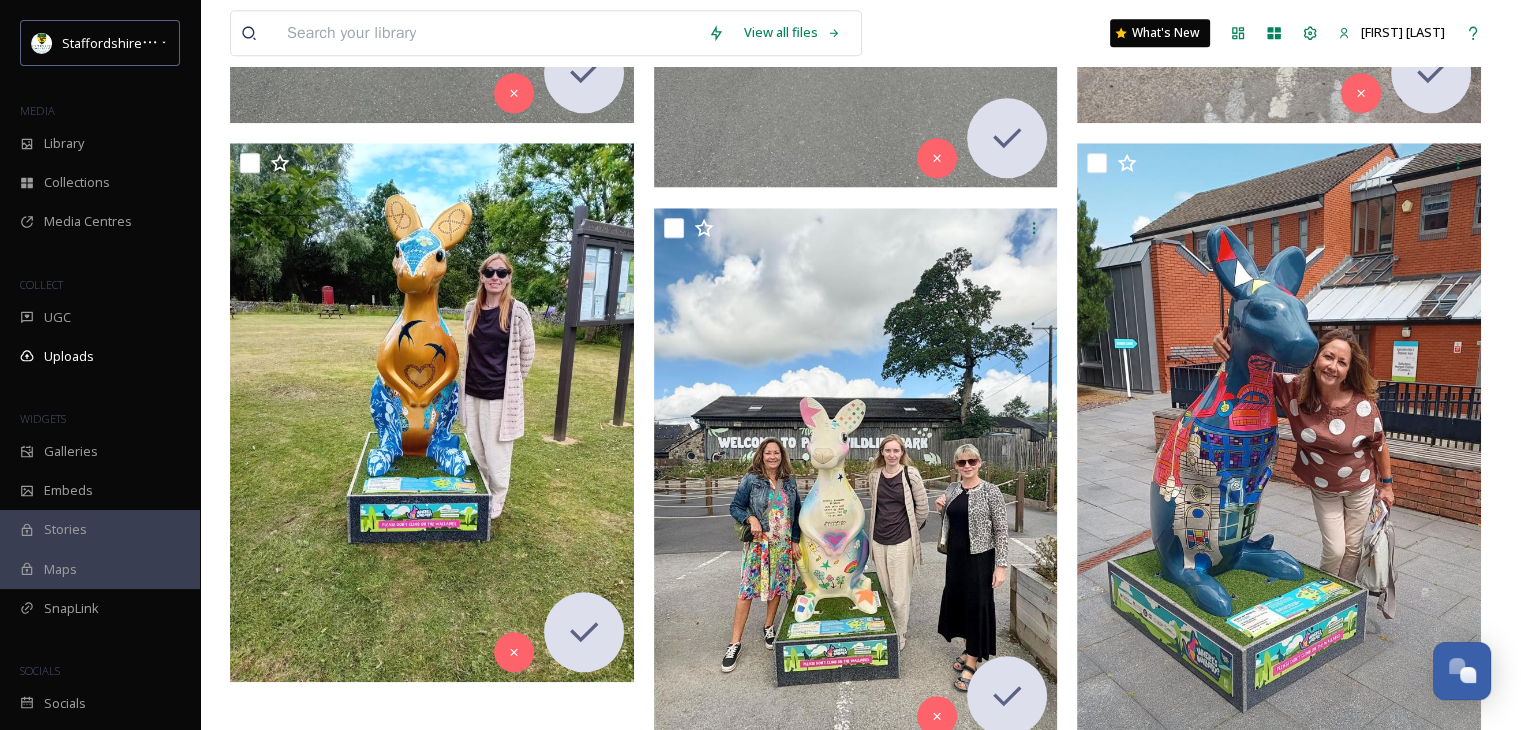 scroll, scrollTop: 1606, scrollLeft: 0, axis: vertical 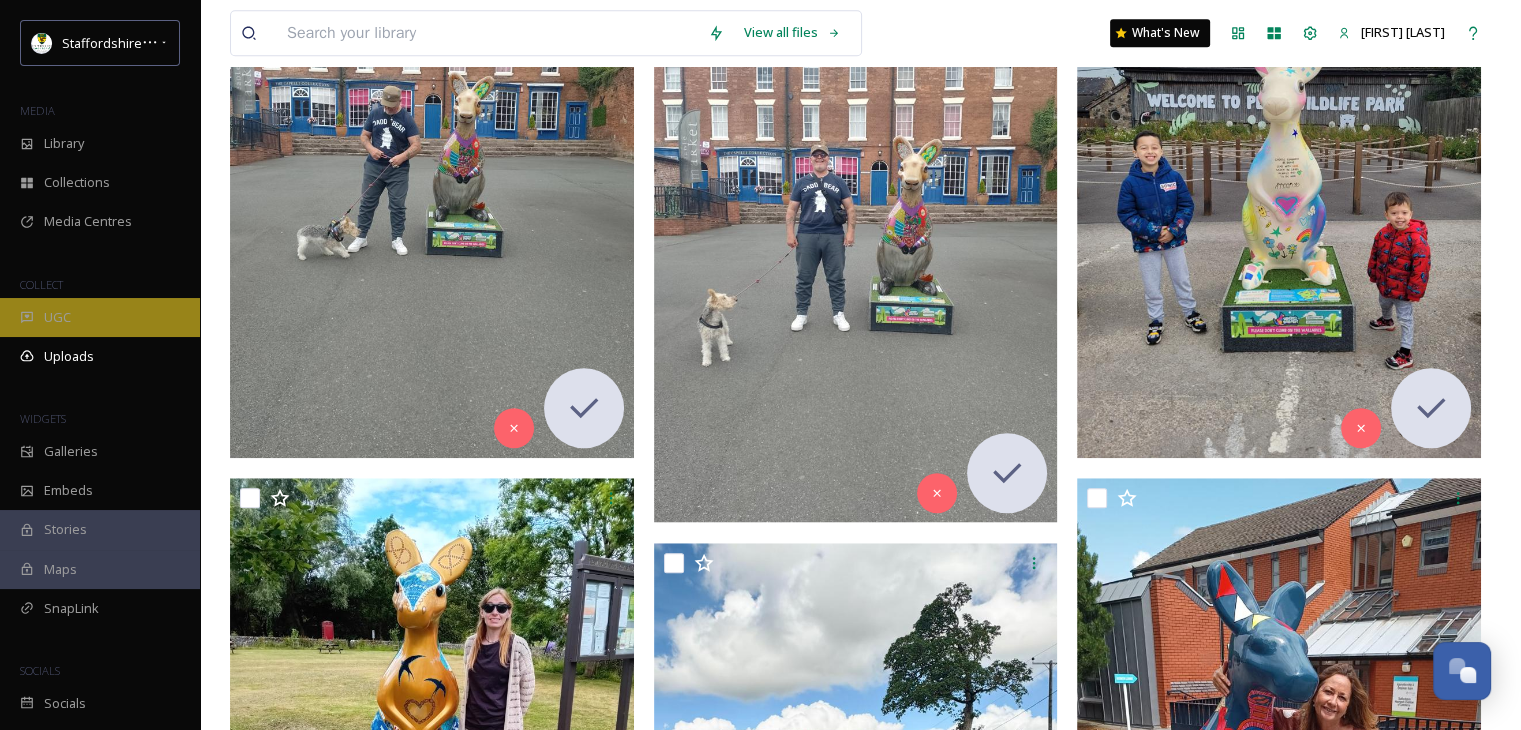 click on "UGC" at bounding box center [57, 317] 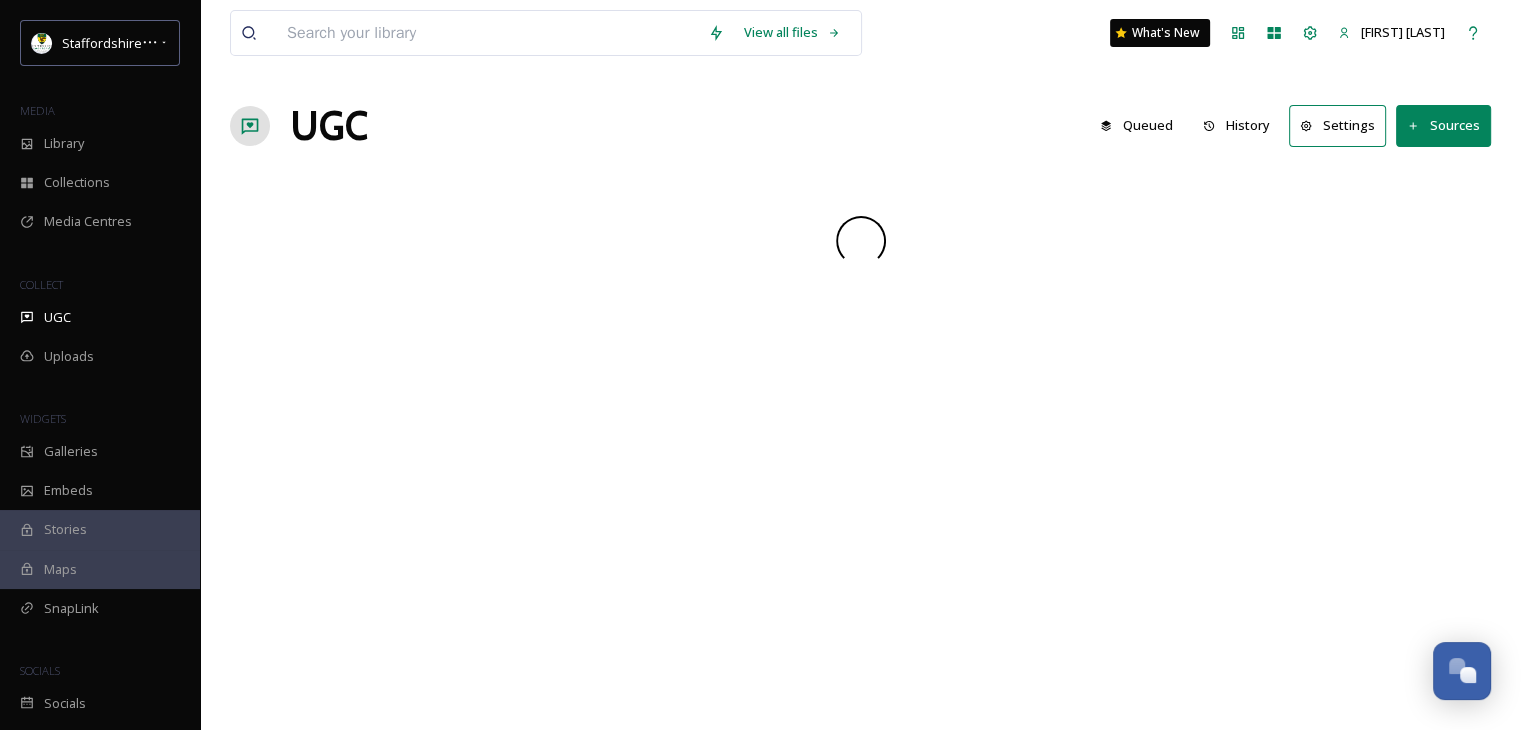 scroll, scrollTop: 0, scrollLeft: 0, axis: both 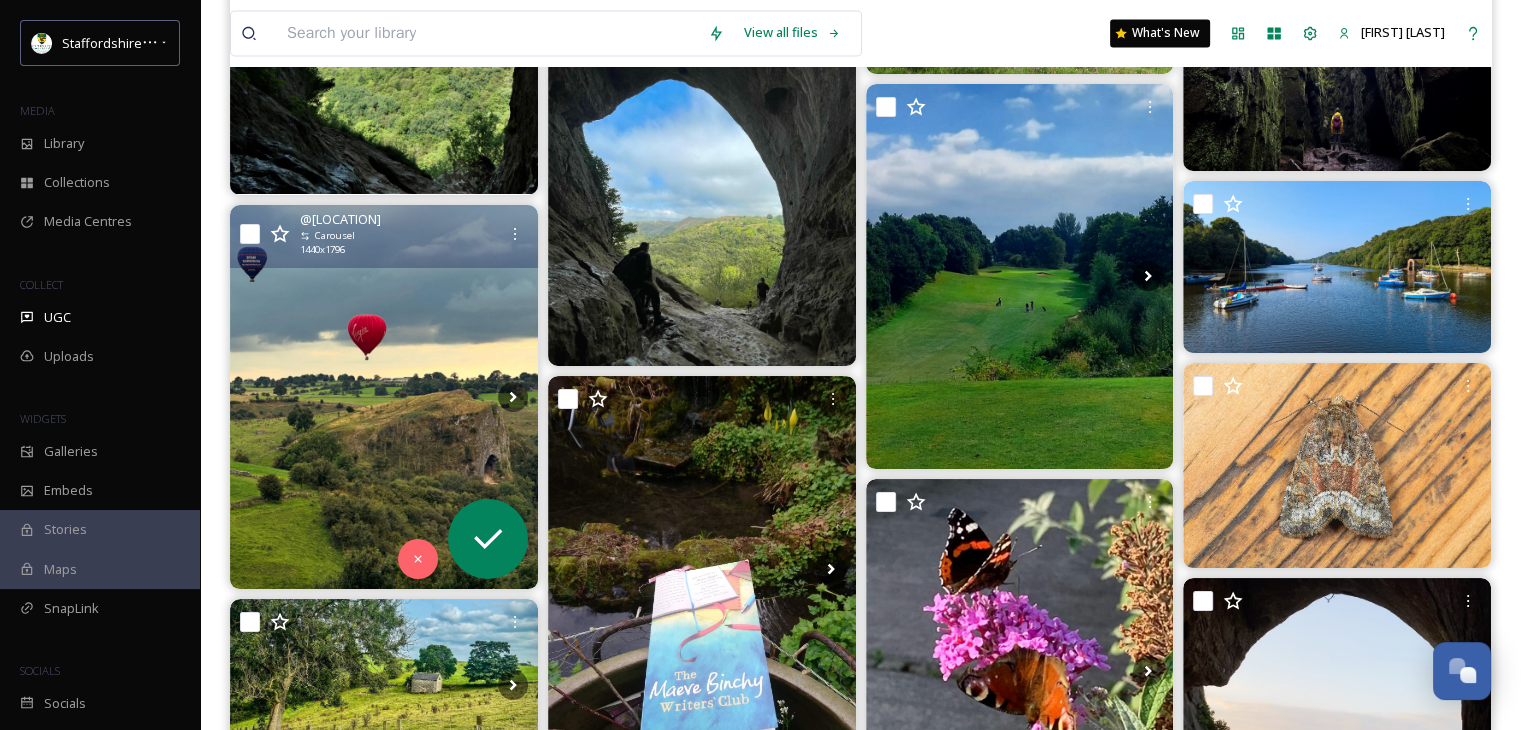 click at bounding box center [384, 397] 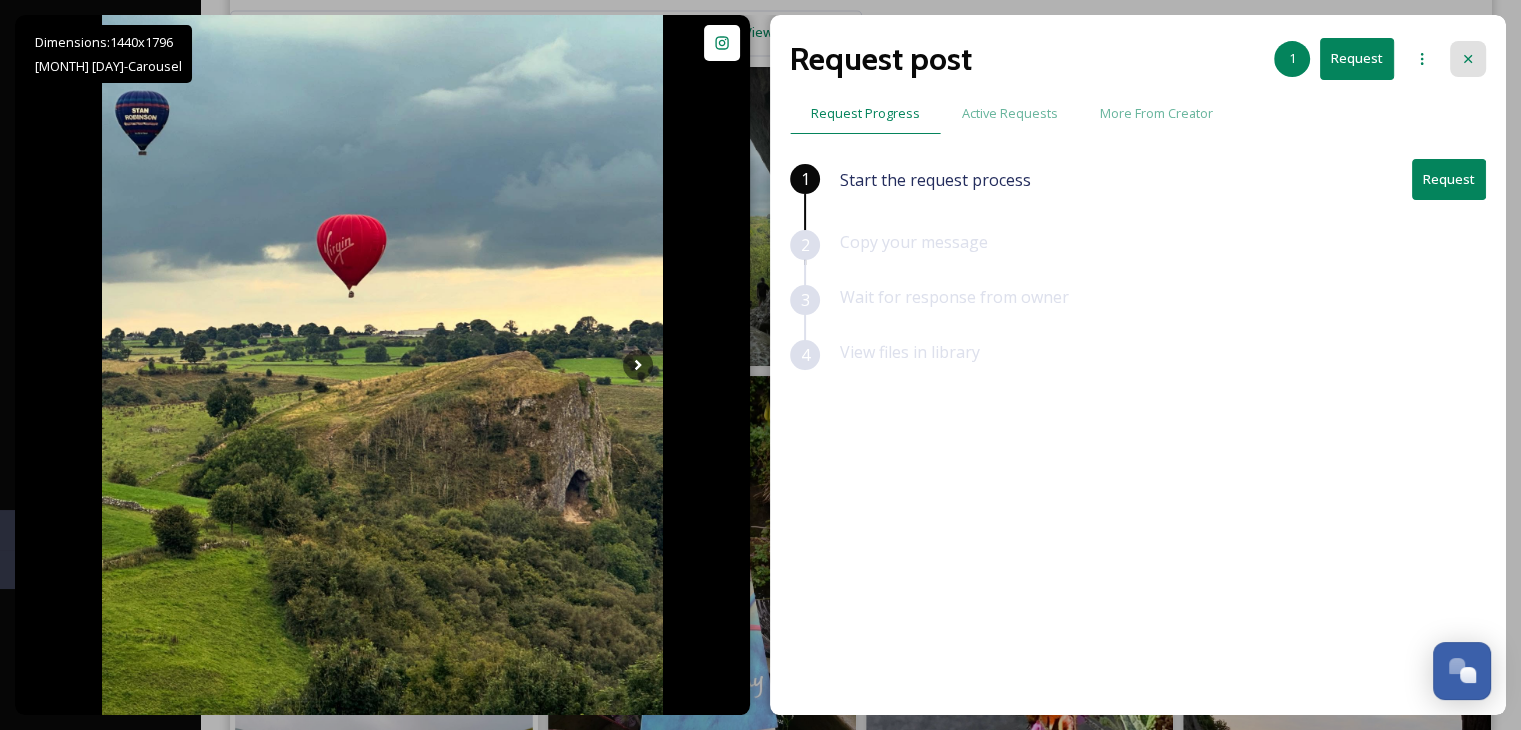 click 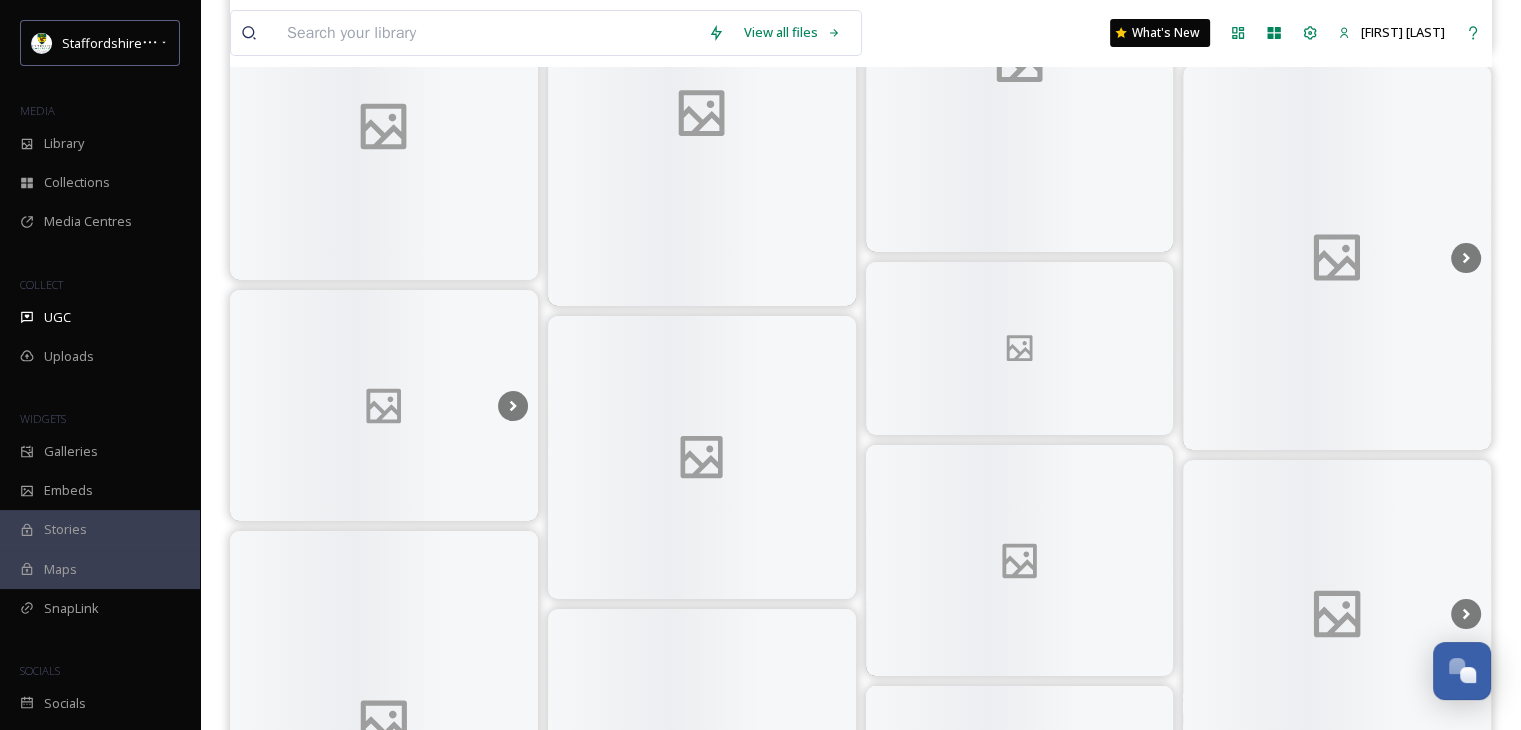 scroll, scrollTop: 76112, scrollLeft: 0, axis: vertical 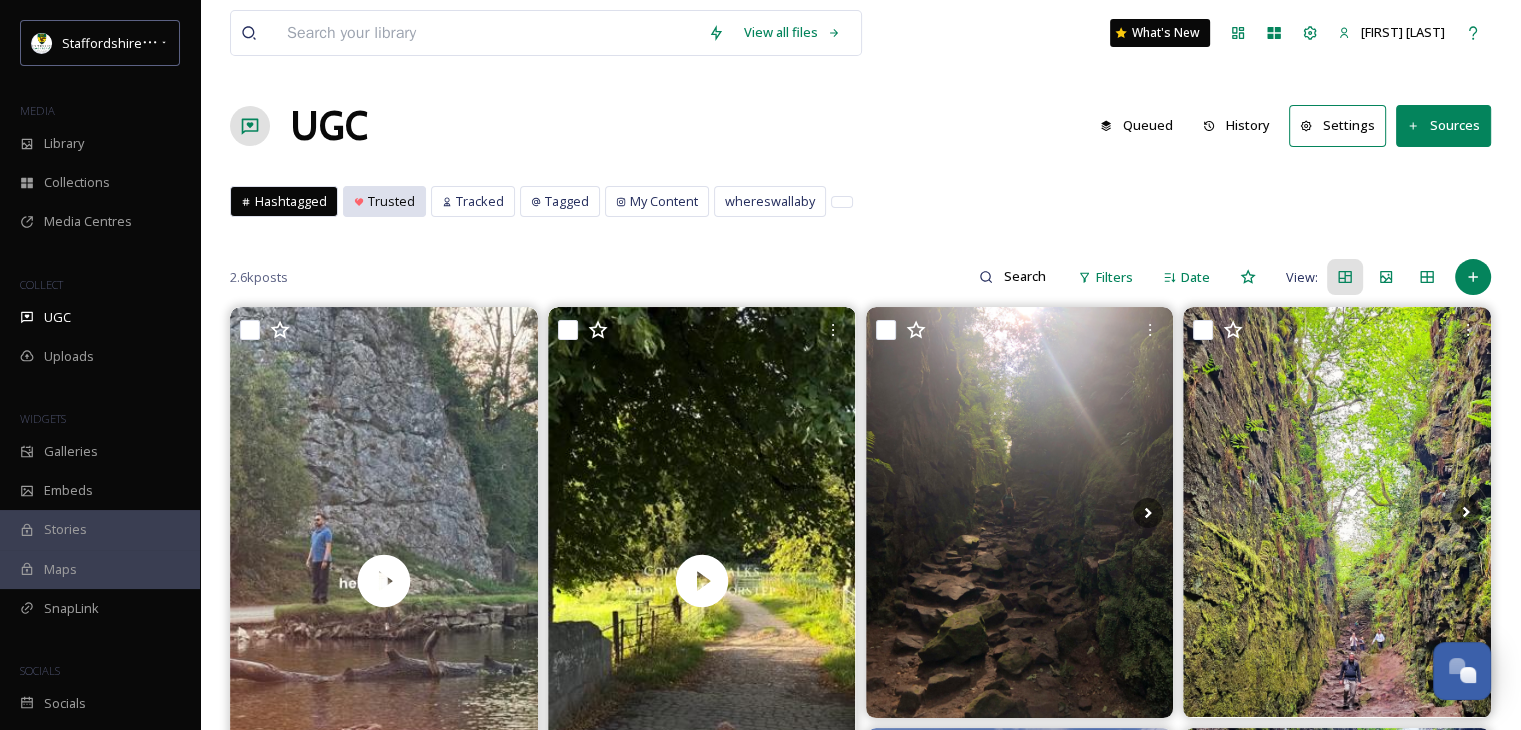 click on "Trusted" at bounding box center [391, 201] 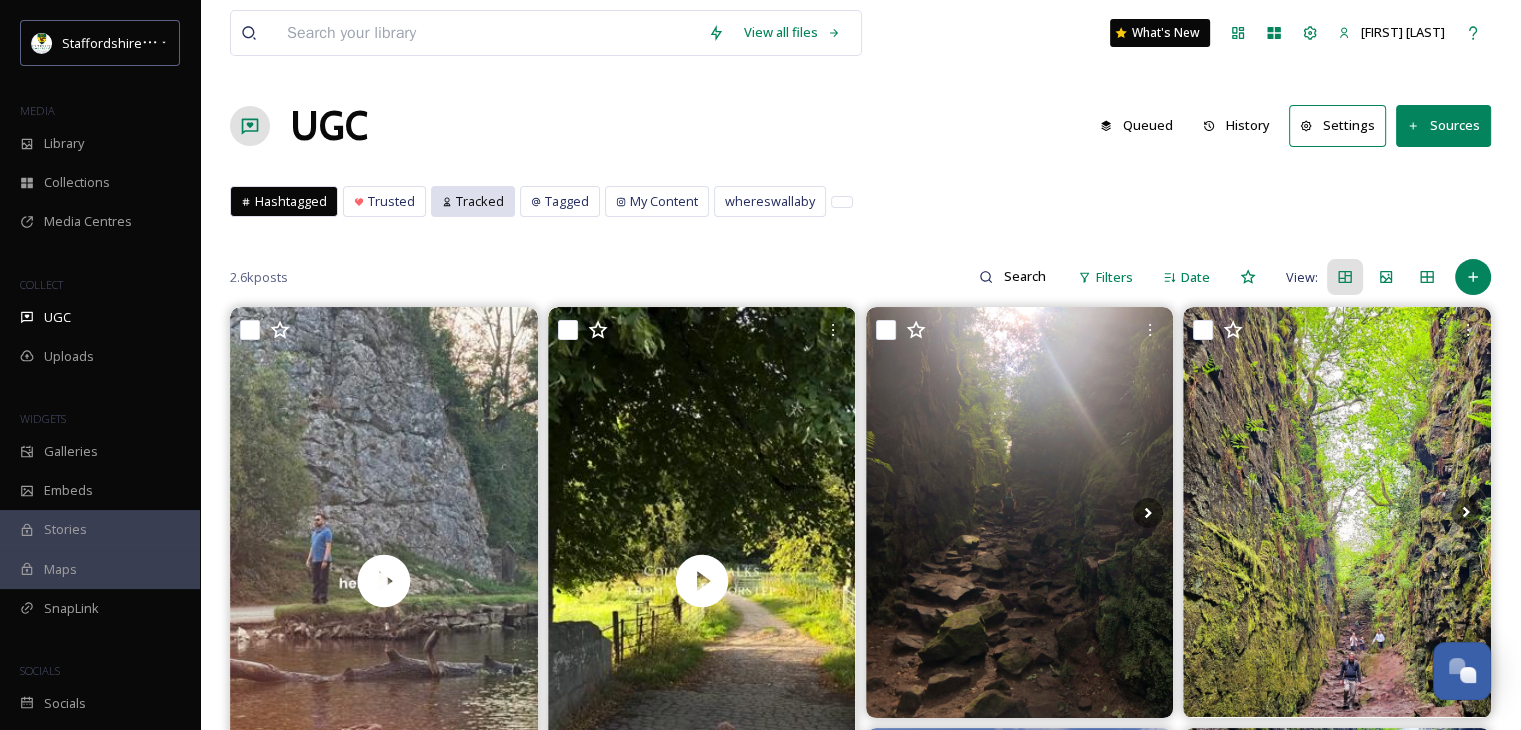 click on "Tracked" at bounding box center (480, 201) 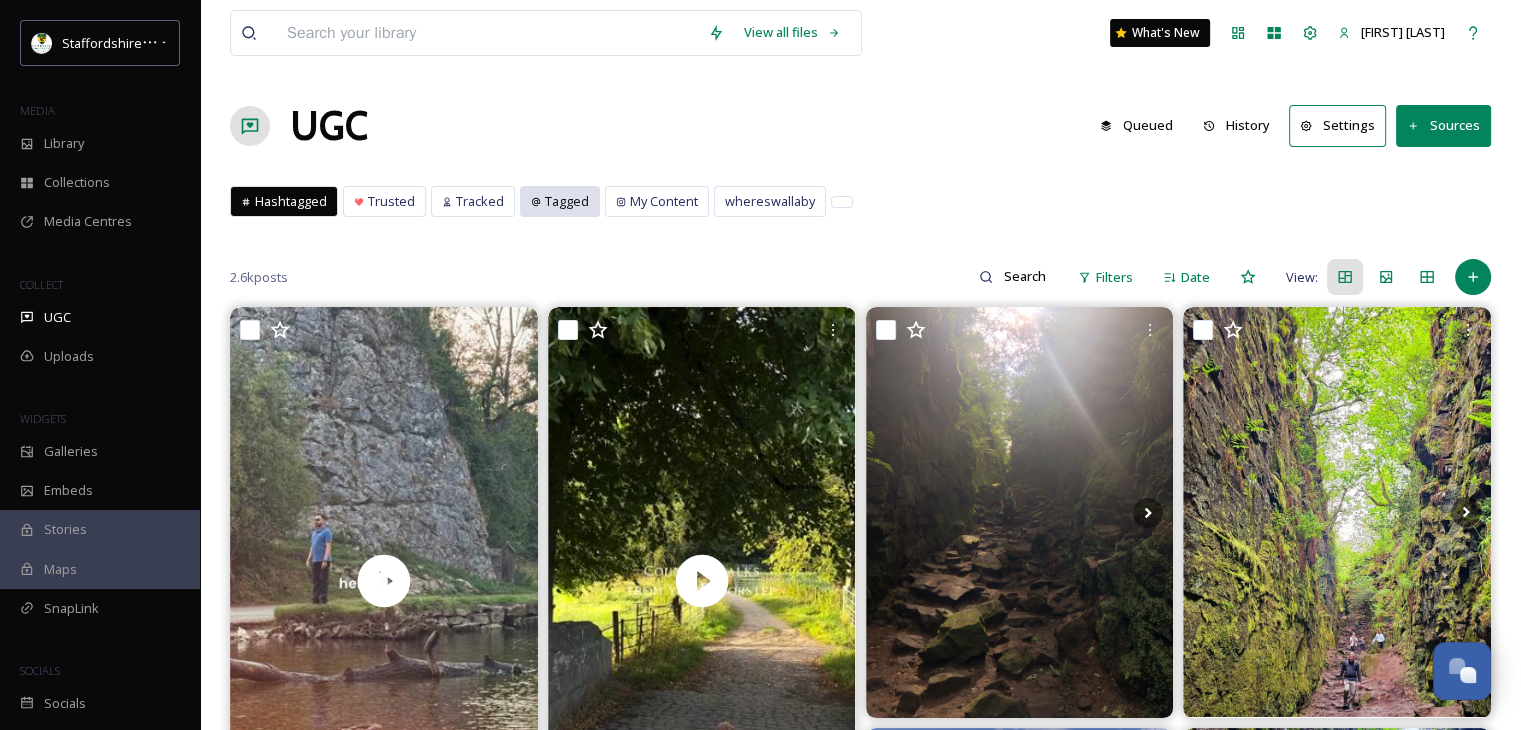 click on "Tagged" at bounding box center [567, 201] 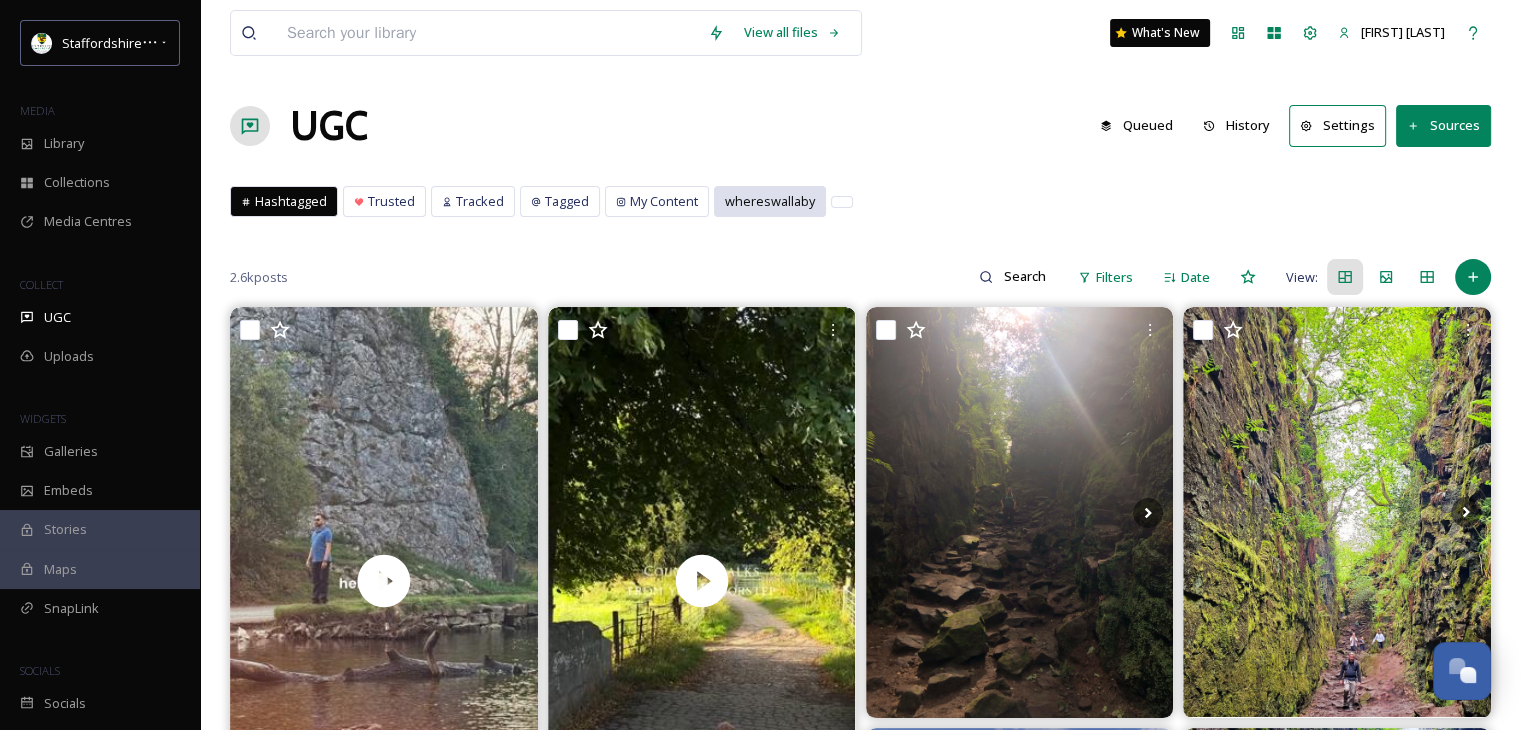 click on "My Content" at bounding box center [664, 201] 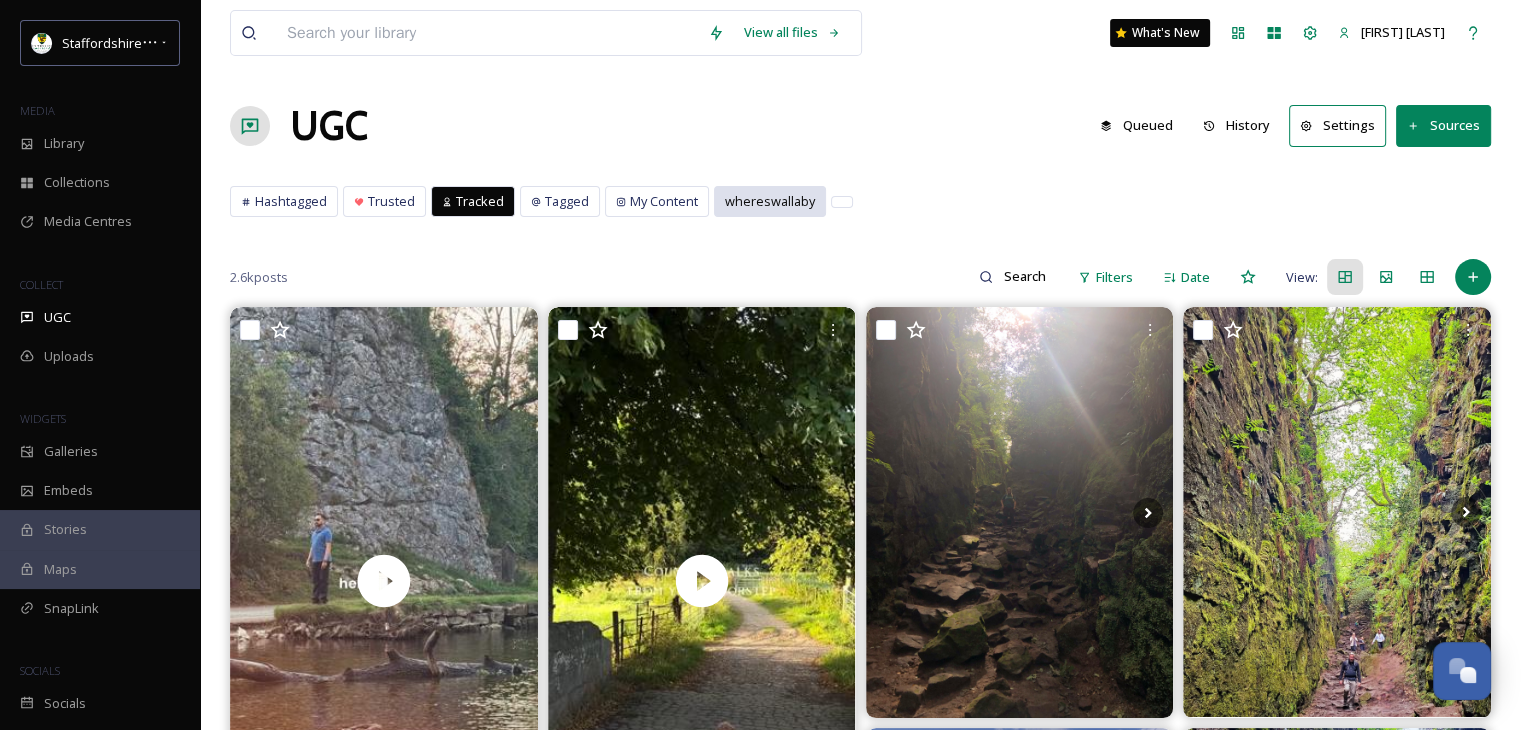 click on "whereswallaby" at bounding box center (770, 201) 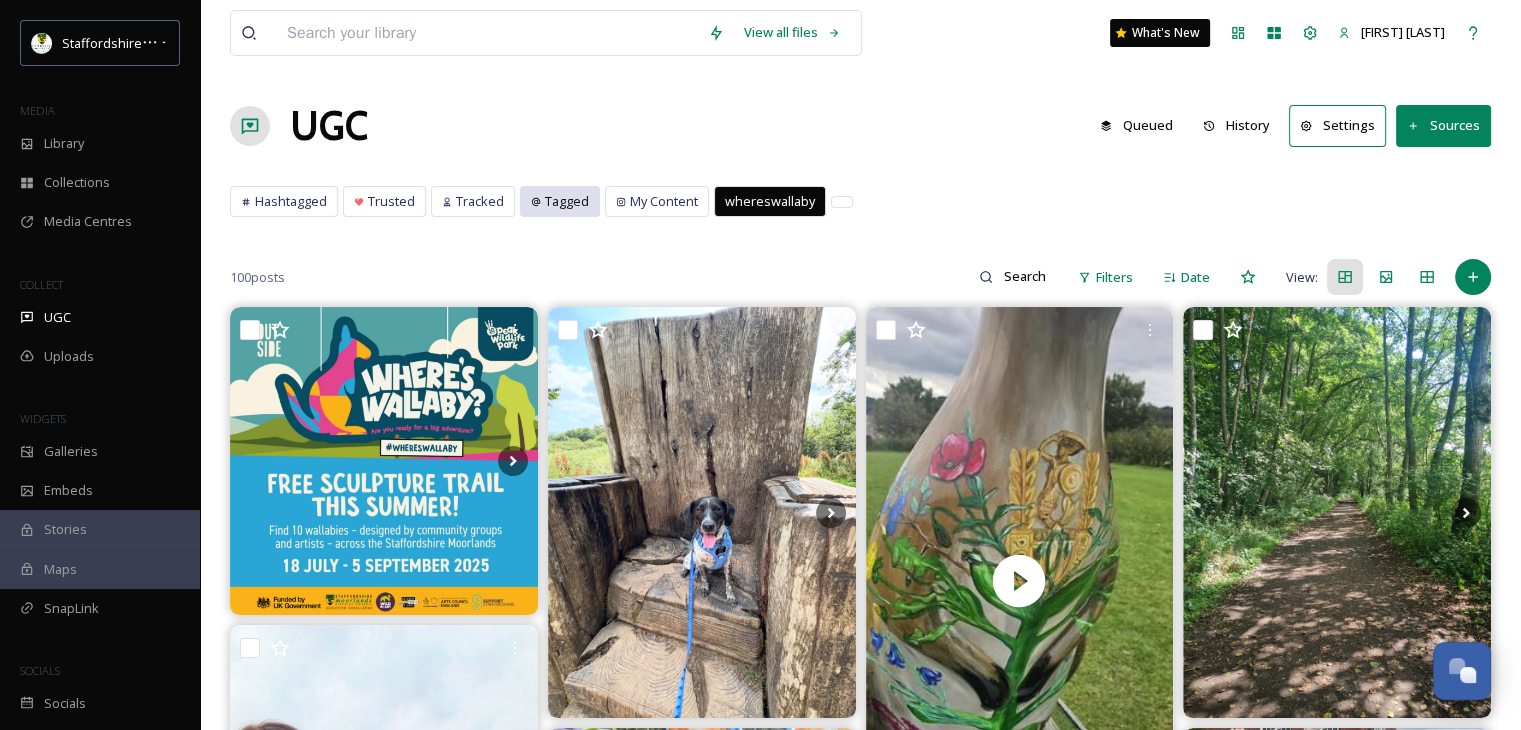 click on "Tagged" at bounding box center (567, 201) 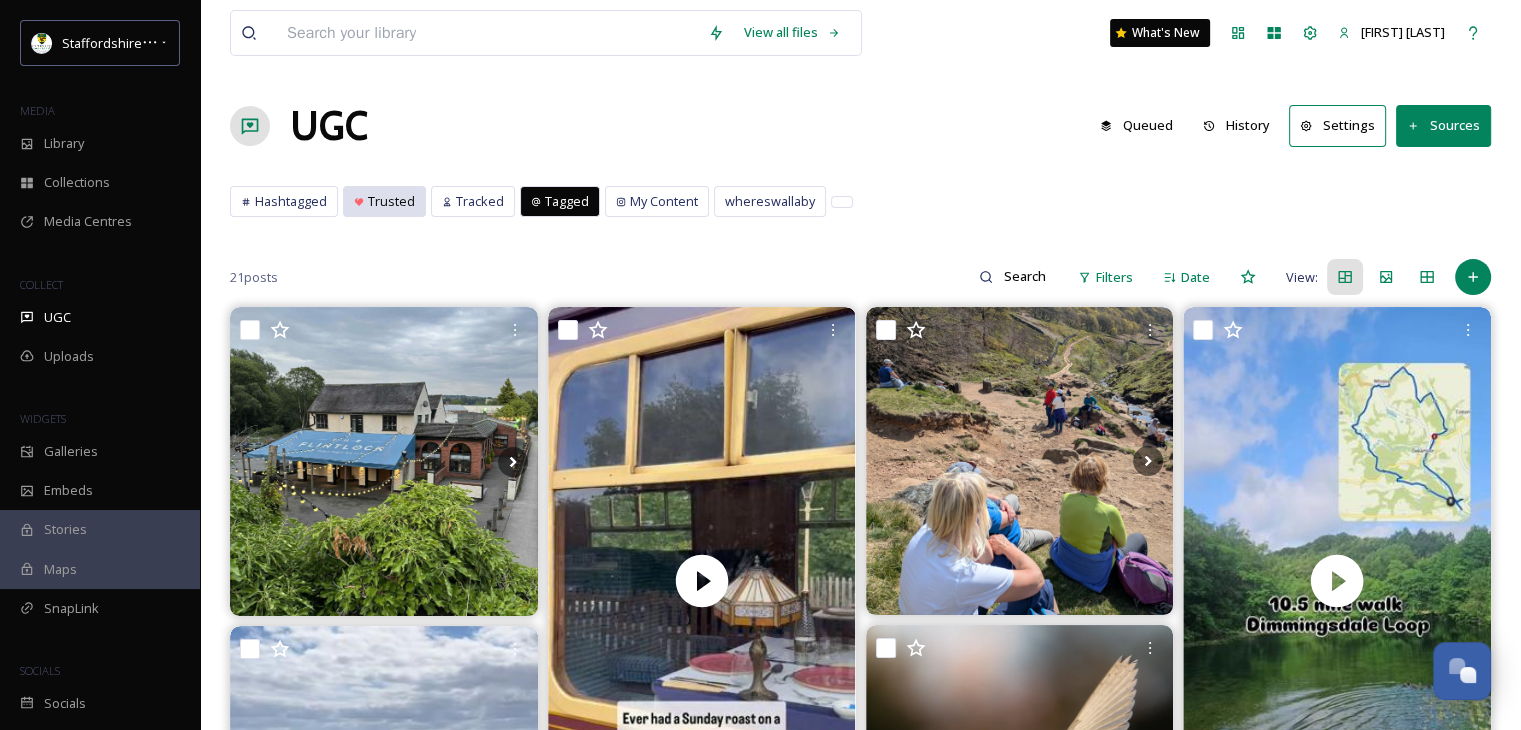 click on "Trusted" at bounding box center (391, 201) 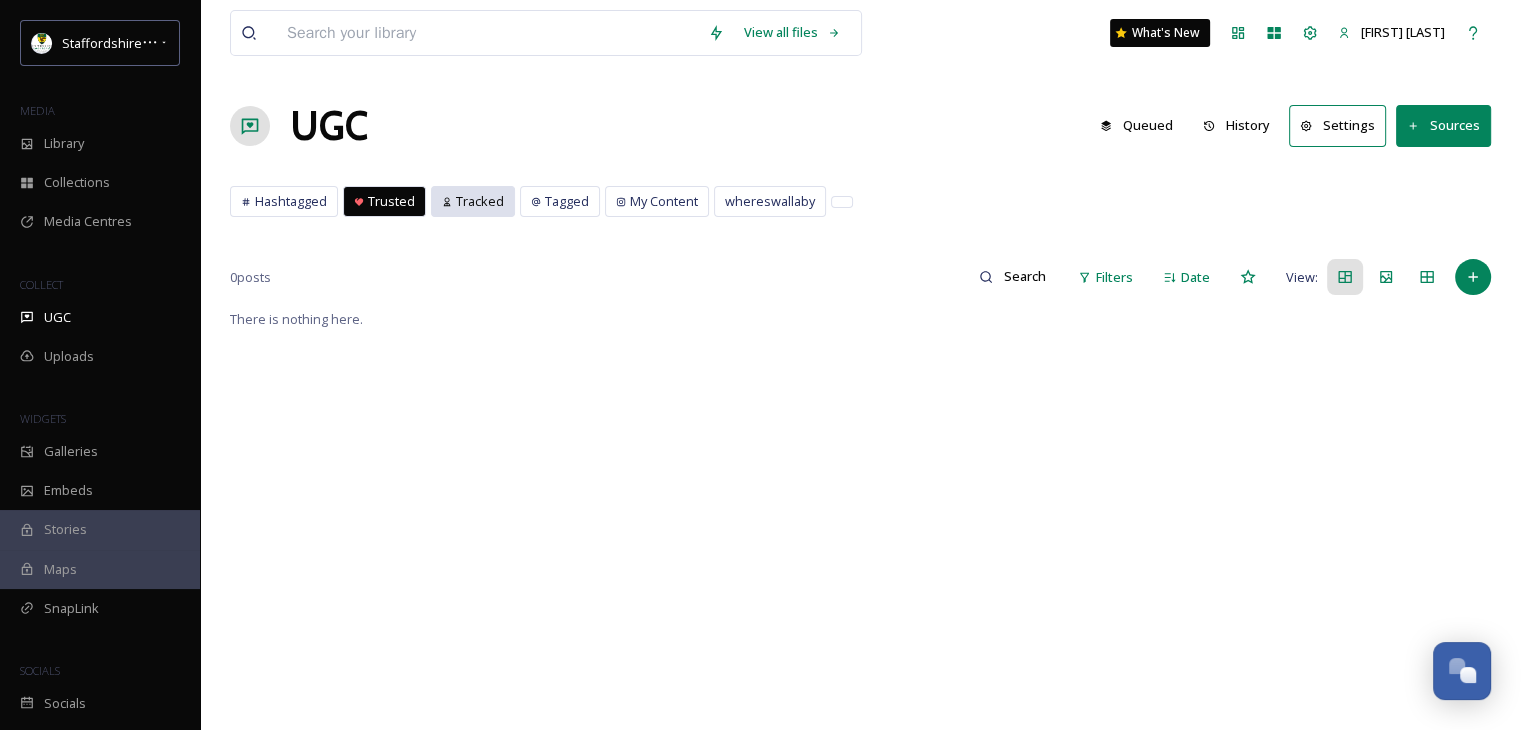 click on "Tracked" at bounding box center (480, 201) 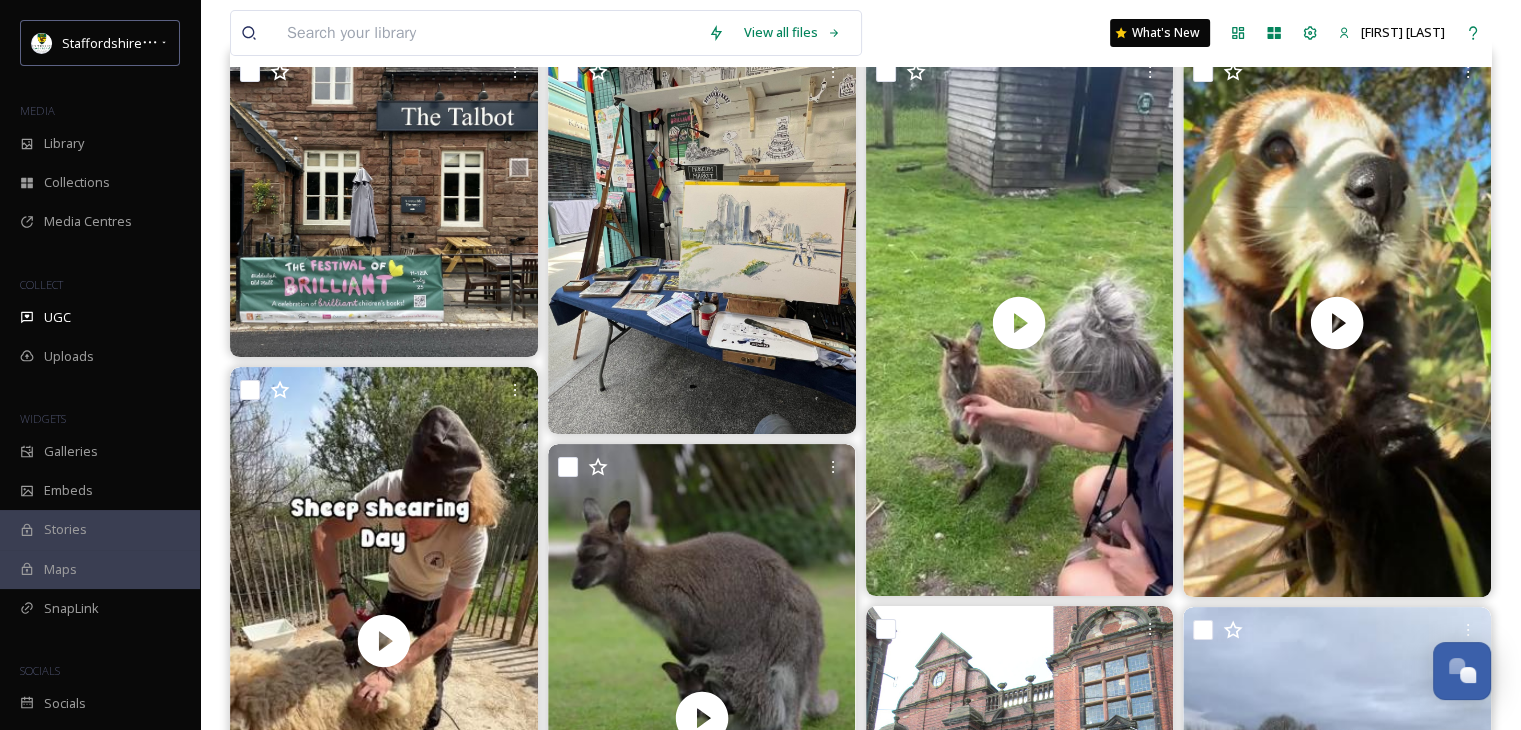 scroll, scrollTop: 0, scrollLeft: 0, axis: both 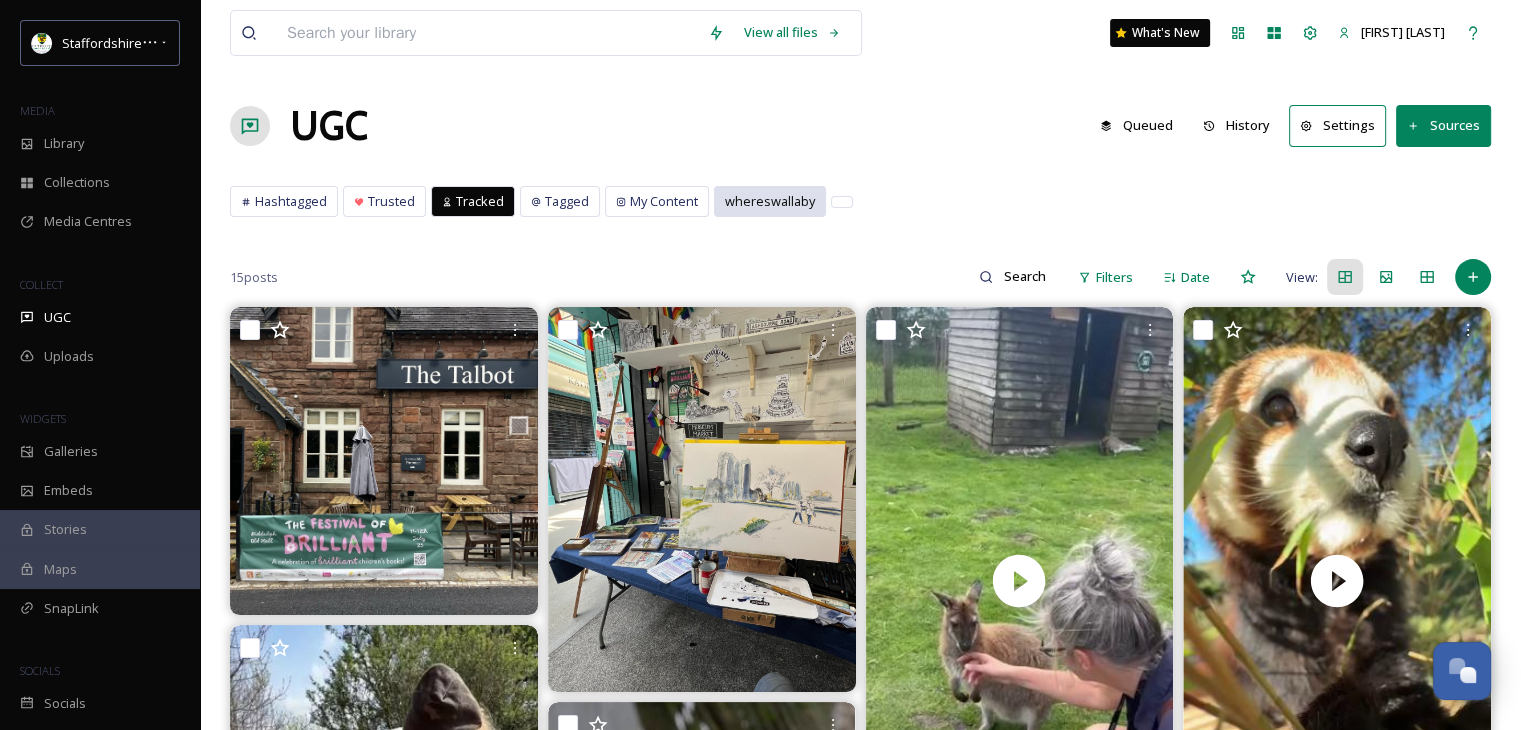 click on "whereswallaby" at bounding box center (770, 201) 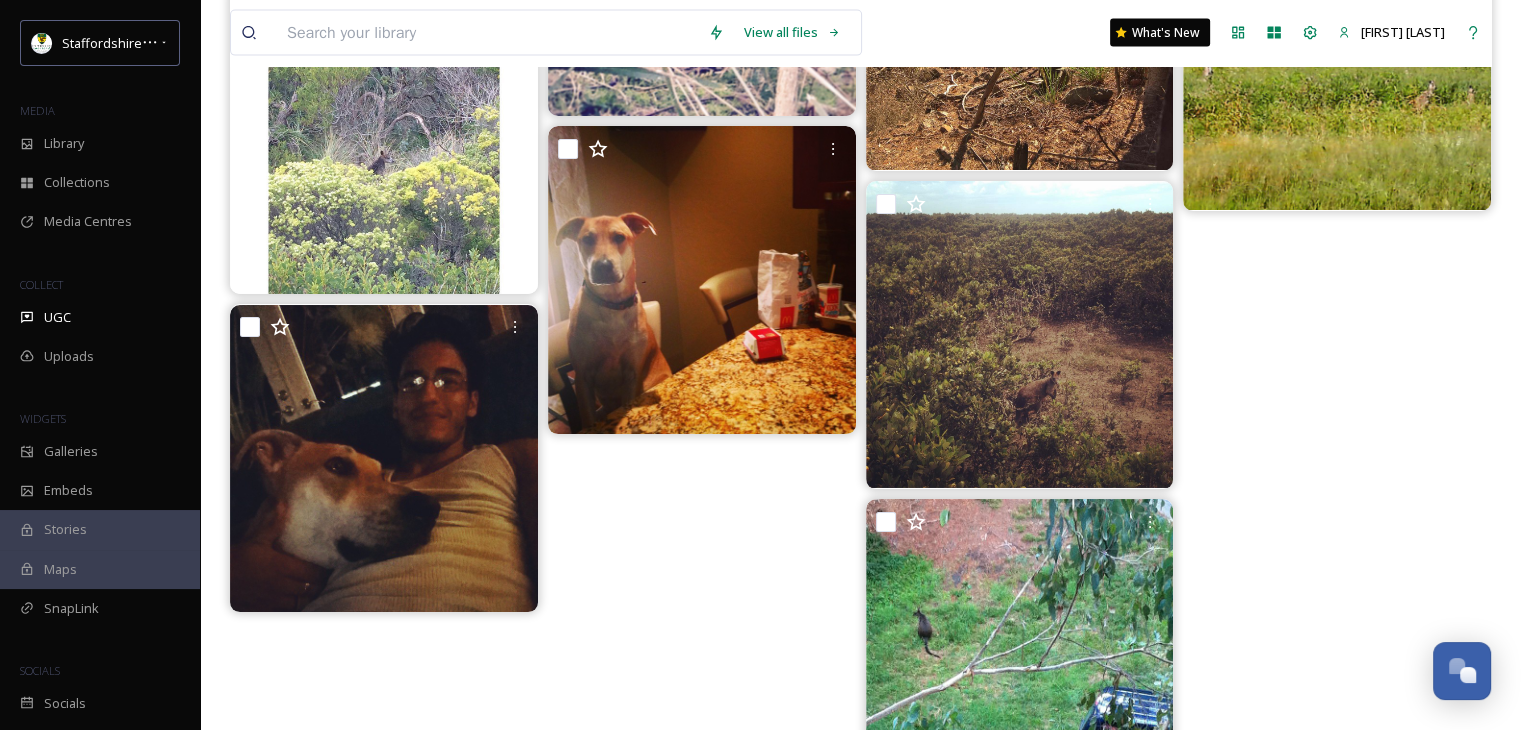 scroll, scrollTop: 4548, scrollLeft: 0, axis: vertical 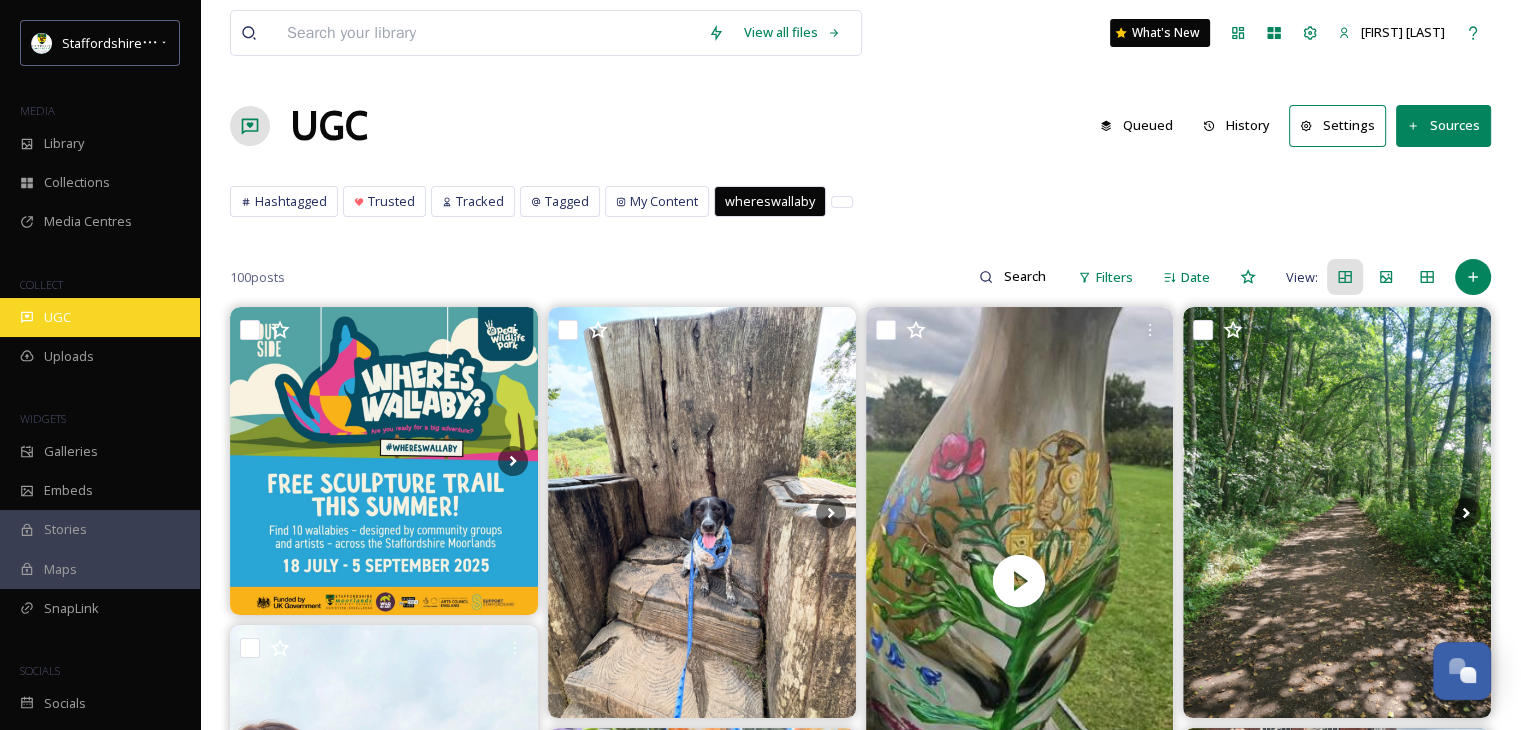 click on "UGC" at bounding box center (100, 317) 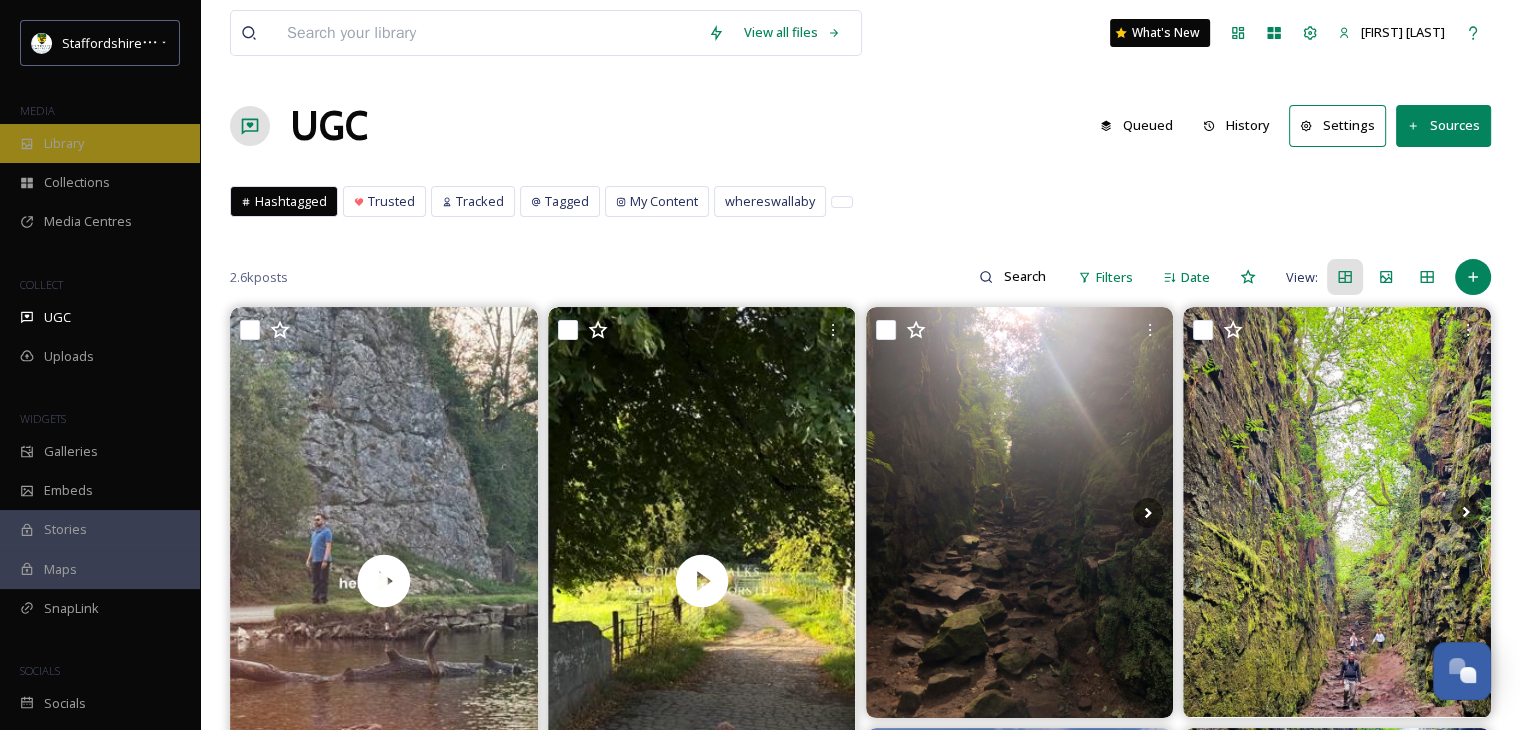click on "Library" at bounding box center (64, 143) 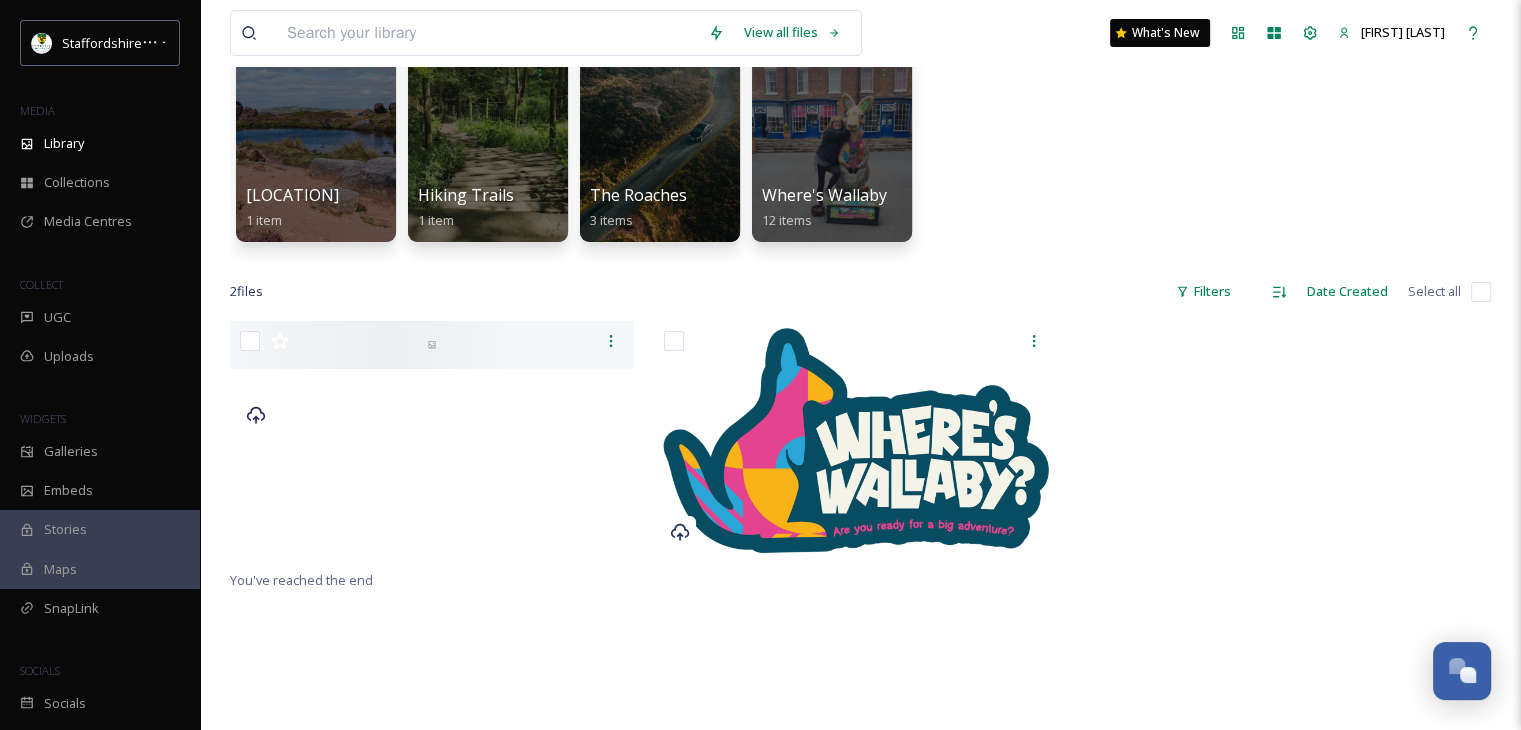 scroll, scrollTop: 300, scrollLeft: 0, axis: vertical 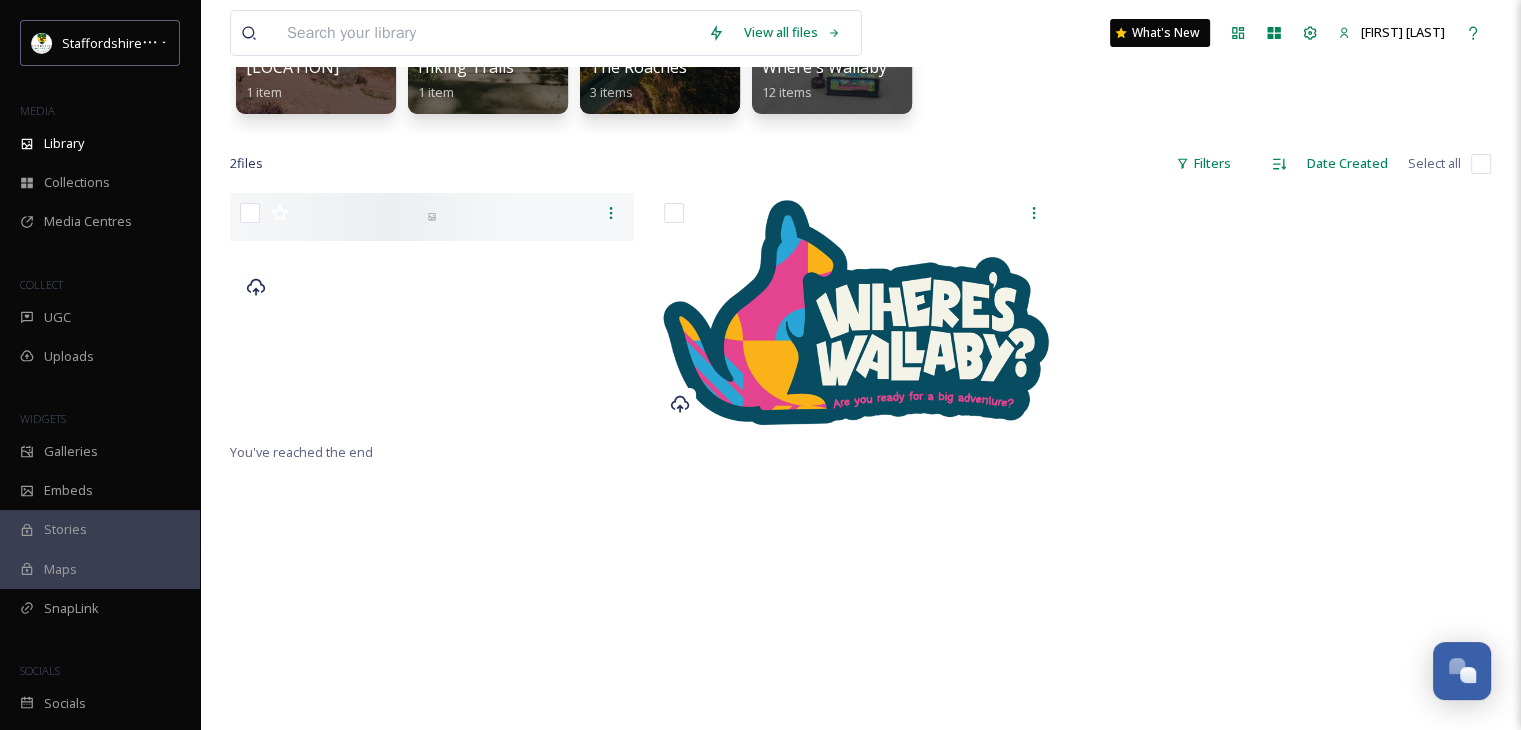 click at bounding box center (437, 316) 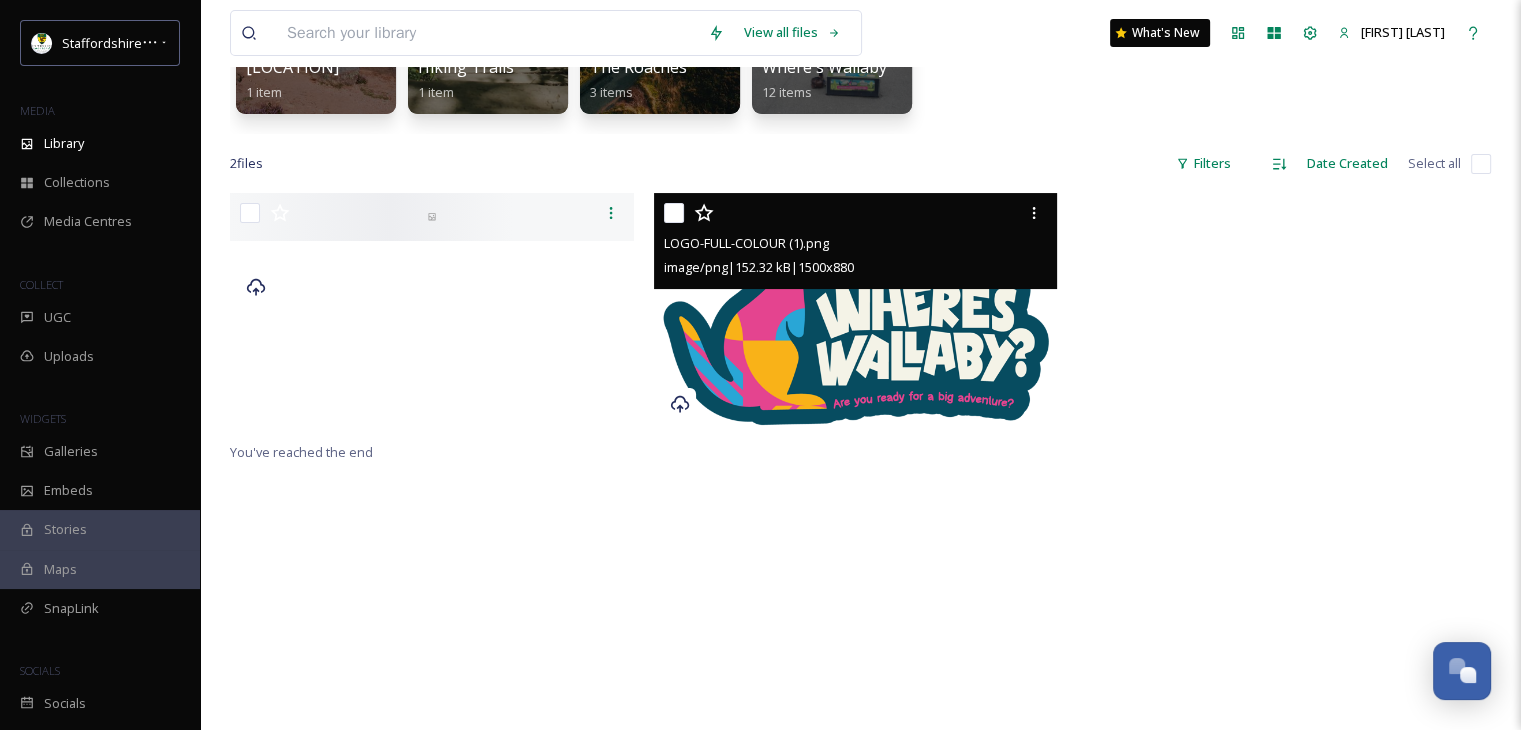 click at bounding box center [856, 311] 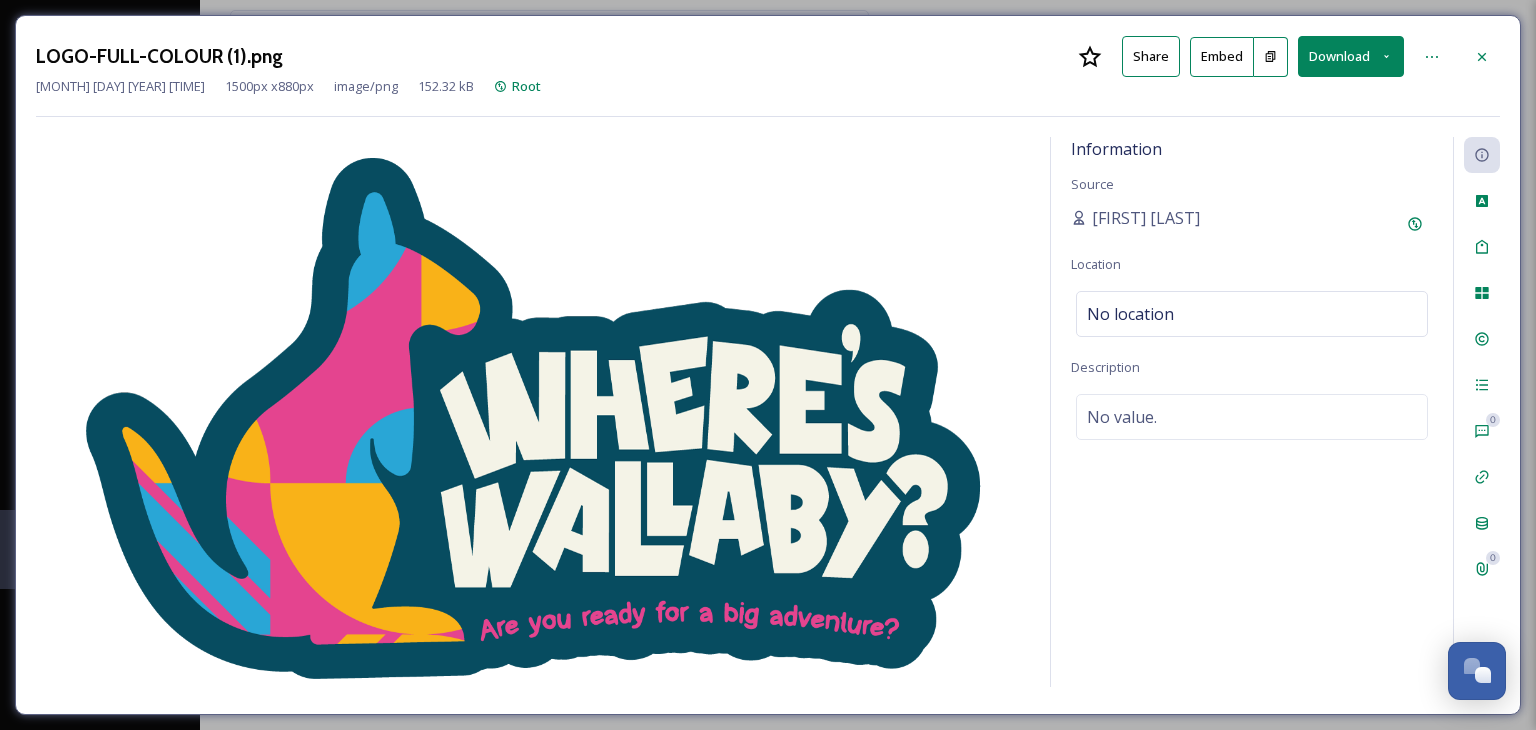 click at bounding box center [1482, 57] 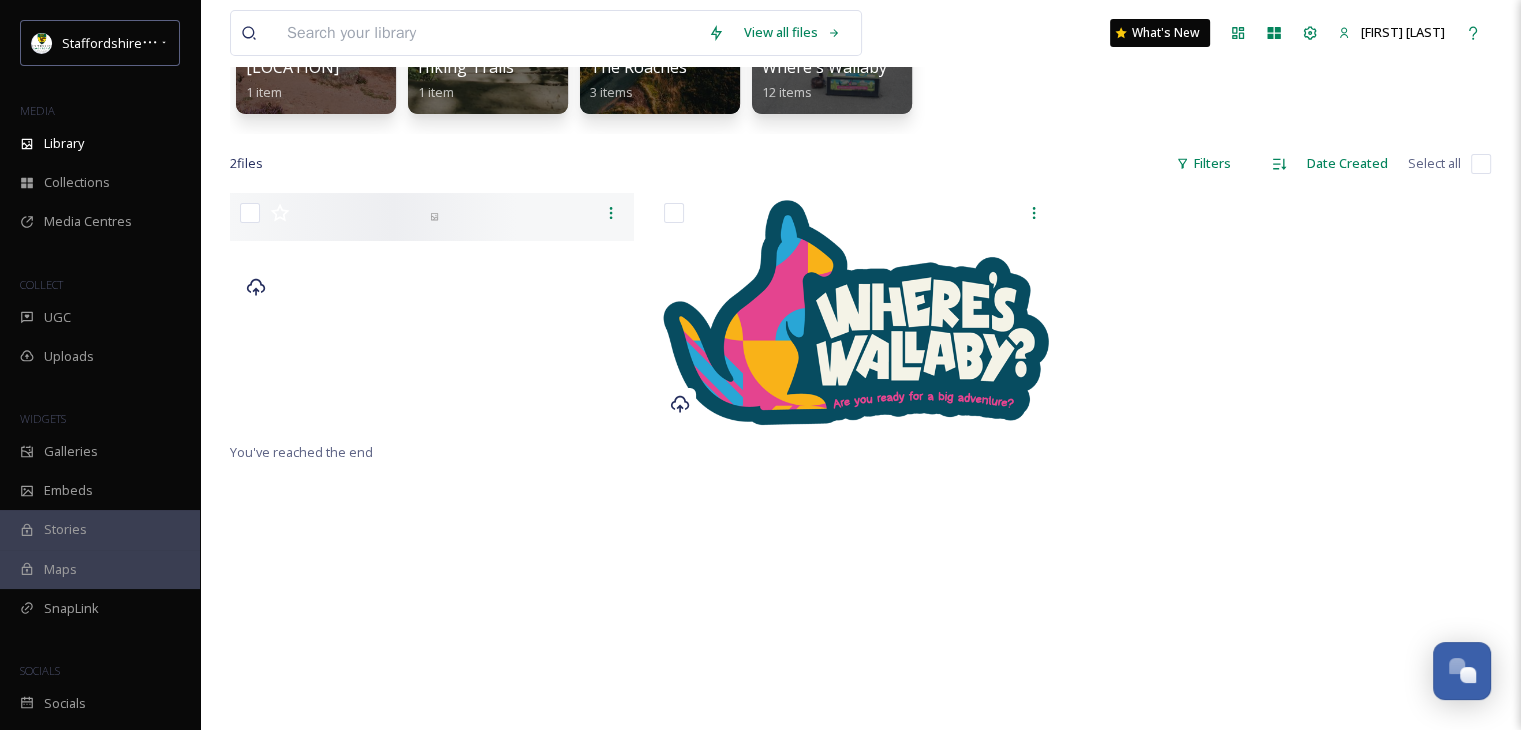 click at bounding box center [437, 316] 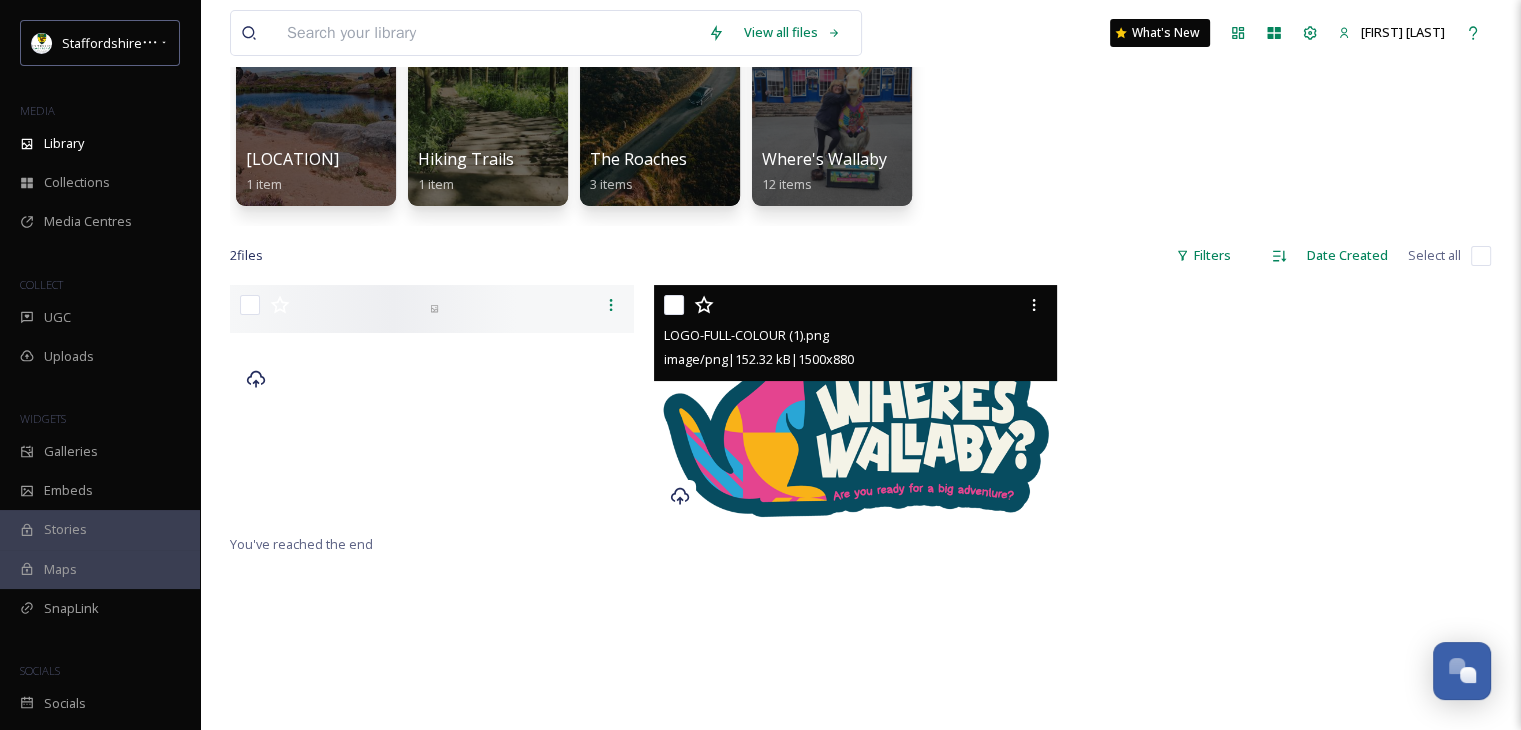 scroll, scrollTop: 0, scrollLeft: 0, axis: both 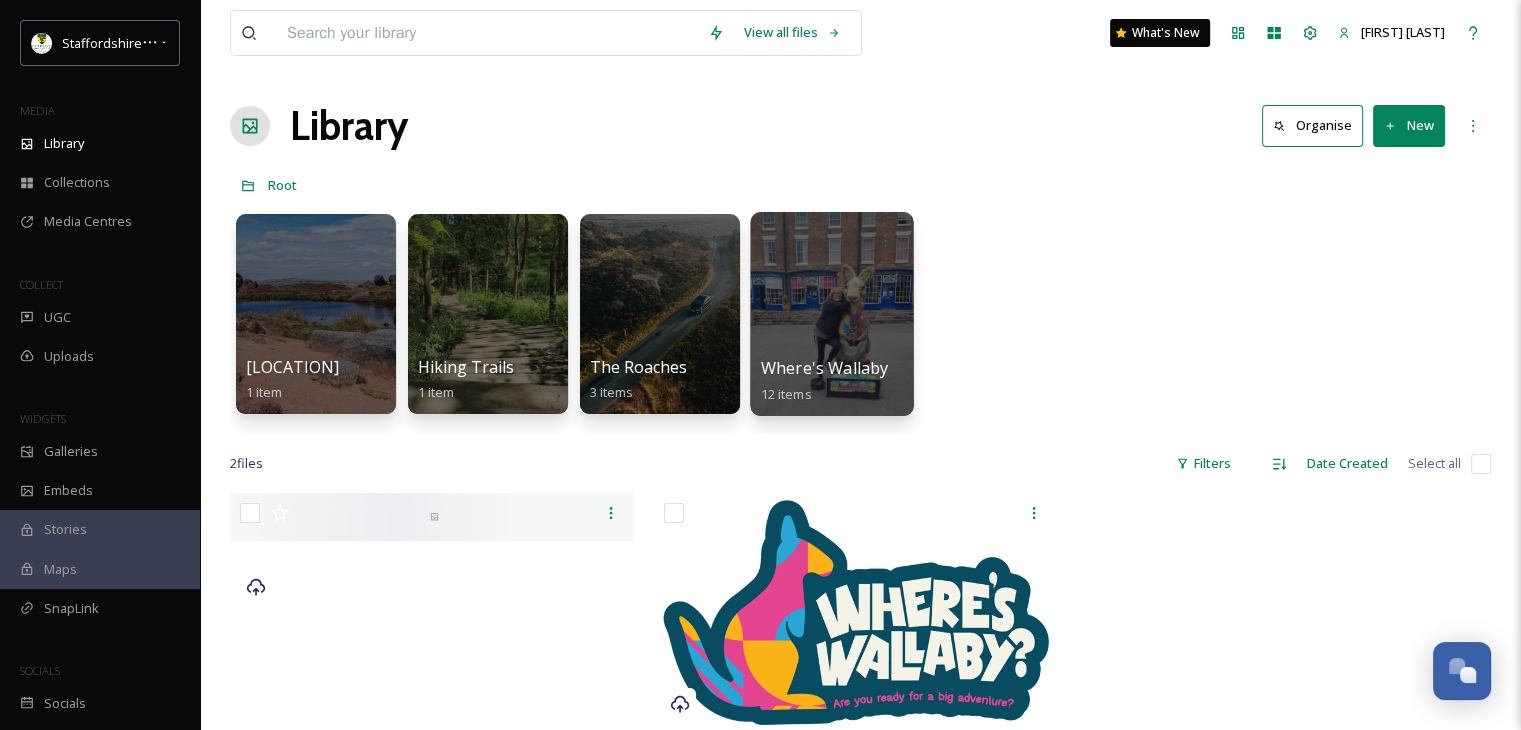 click at bounding box center (831, 314) 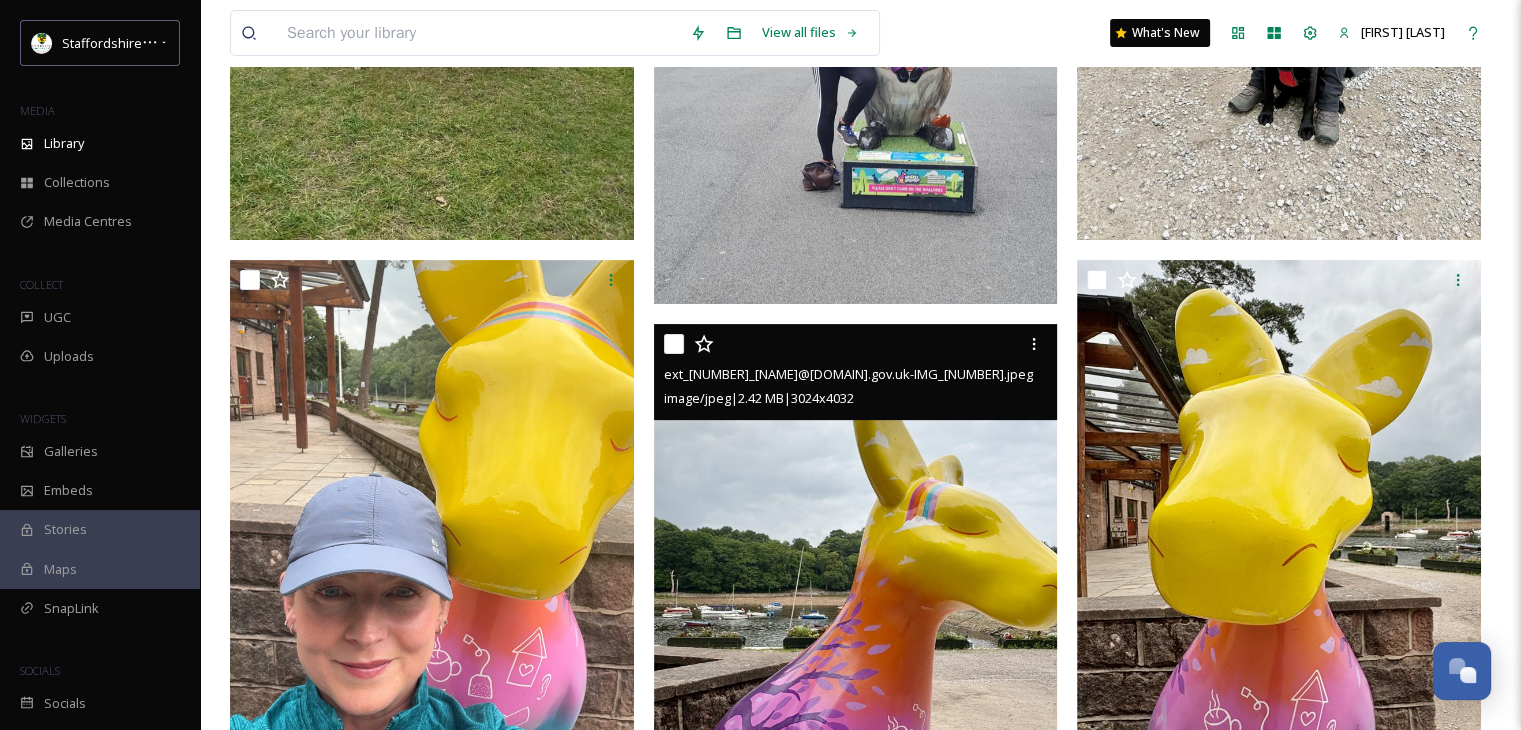 scroll, scrollTop: 0, scrollLeft: 0, axis: both 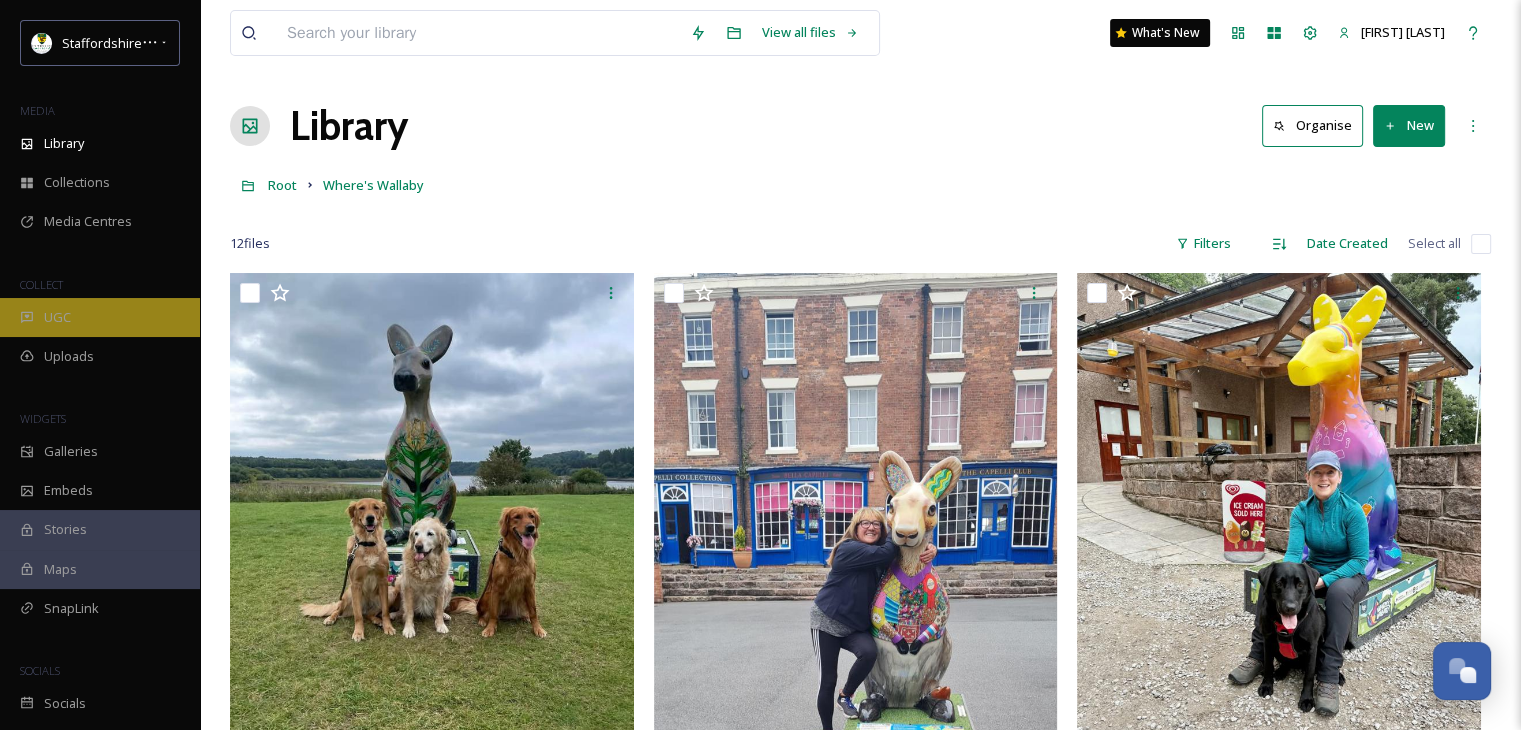 click on "UGC" at bounding box center (57, 317) 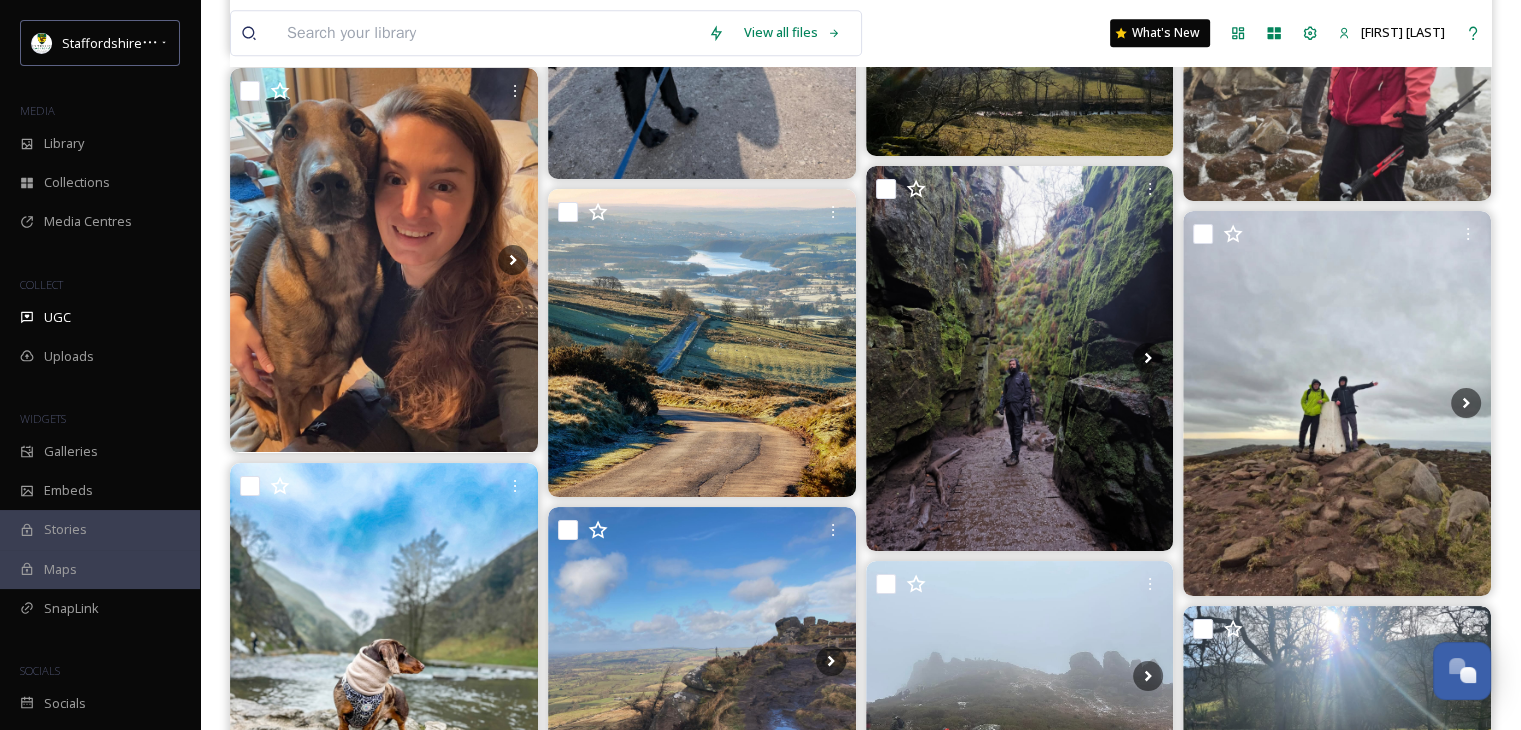 scroll, scrollTop: 25300, scrollLeft: 0, axis: vertical 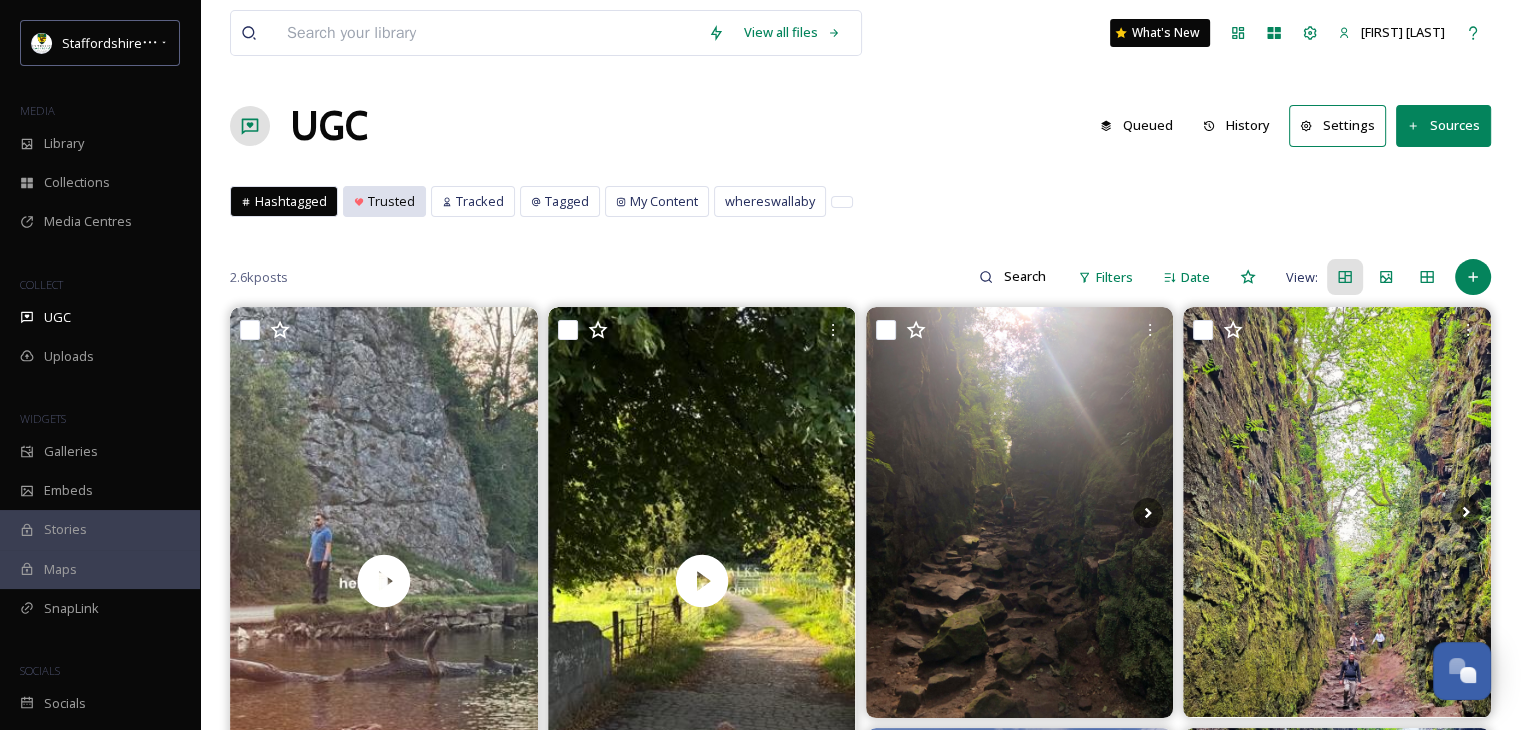click on "Trusted" at bounding box center [391, 201] 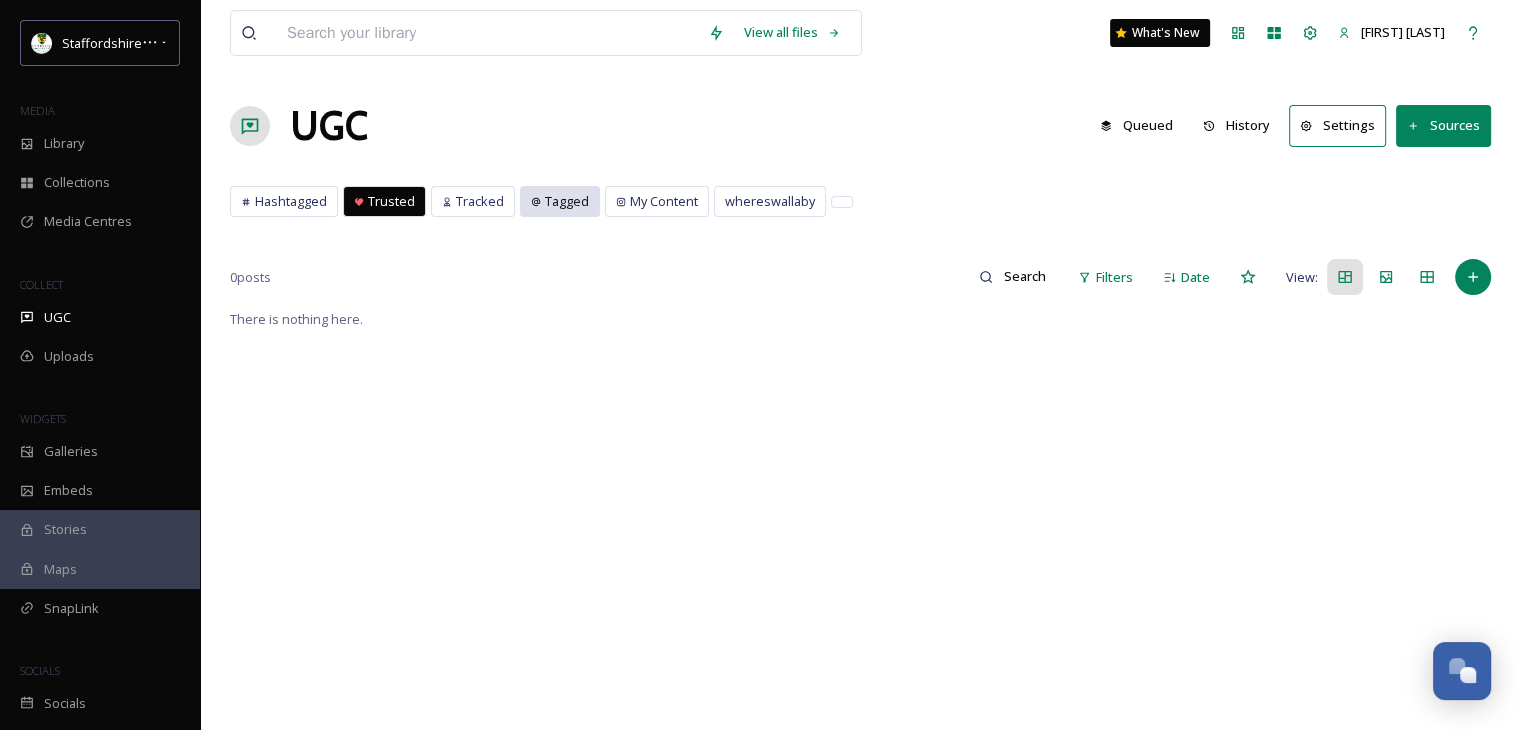click 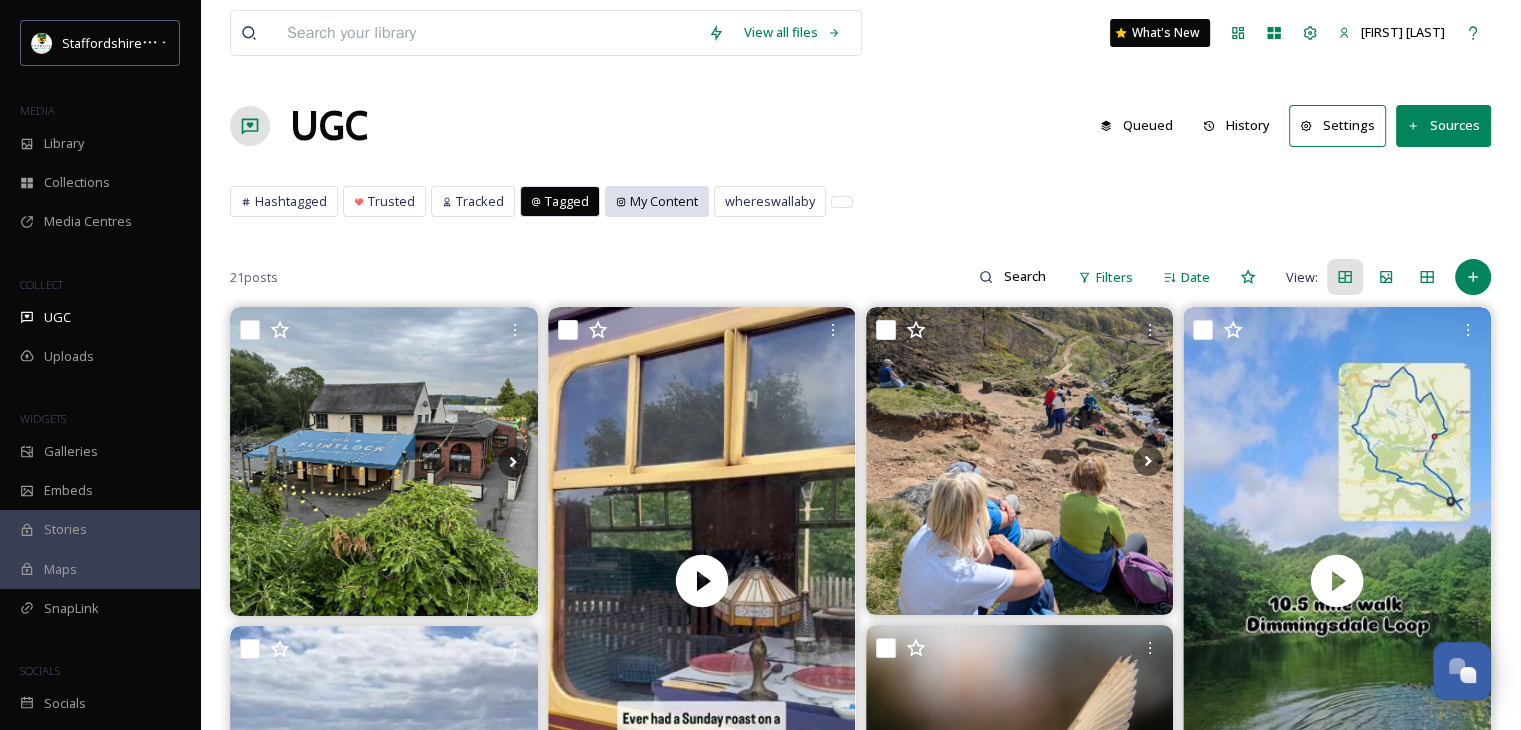 click 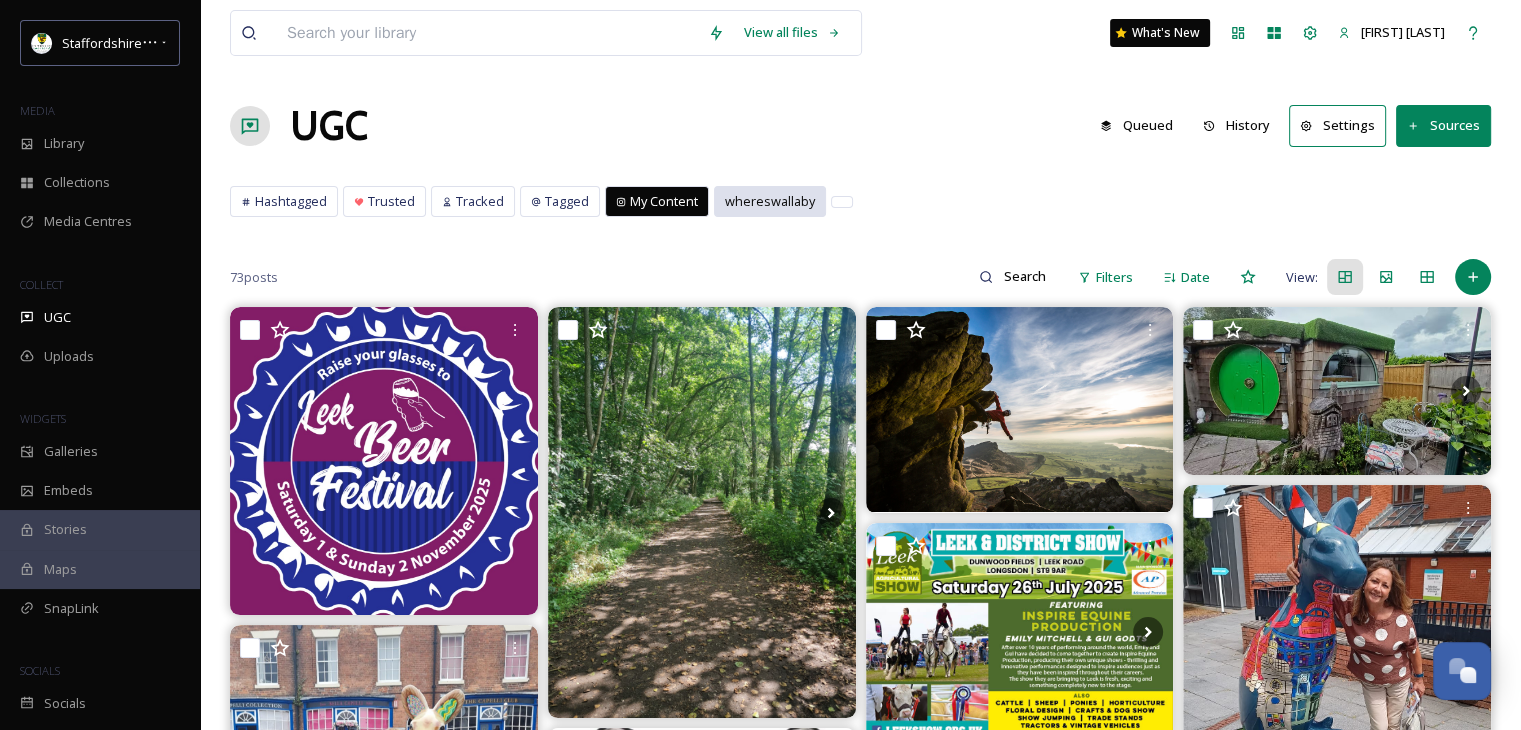 click on "whereswallaby" at bounding box center [770, 201] 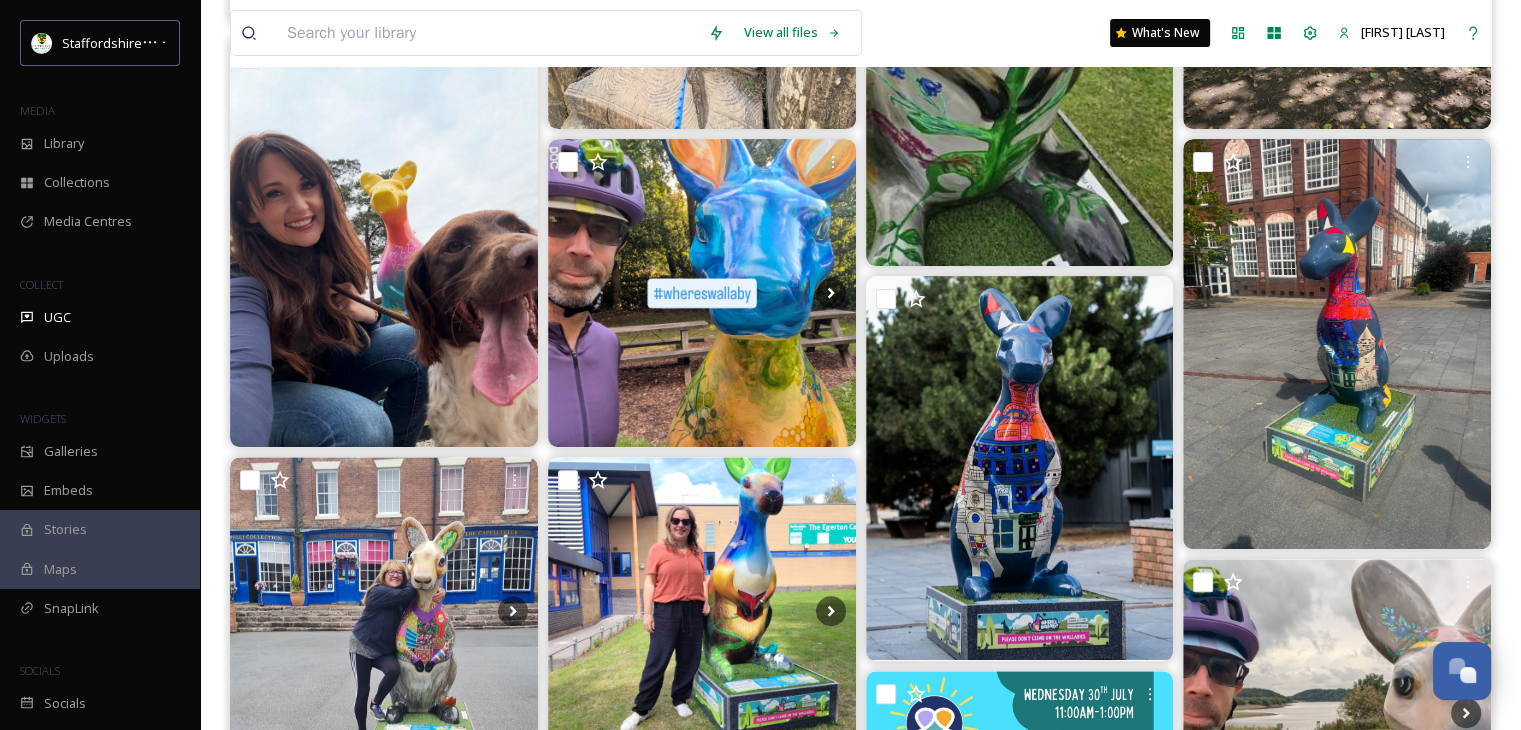scroll, scrollTop: 600, scrollLeft: 0, axis: vertical 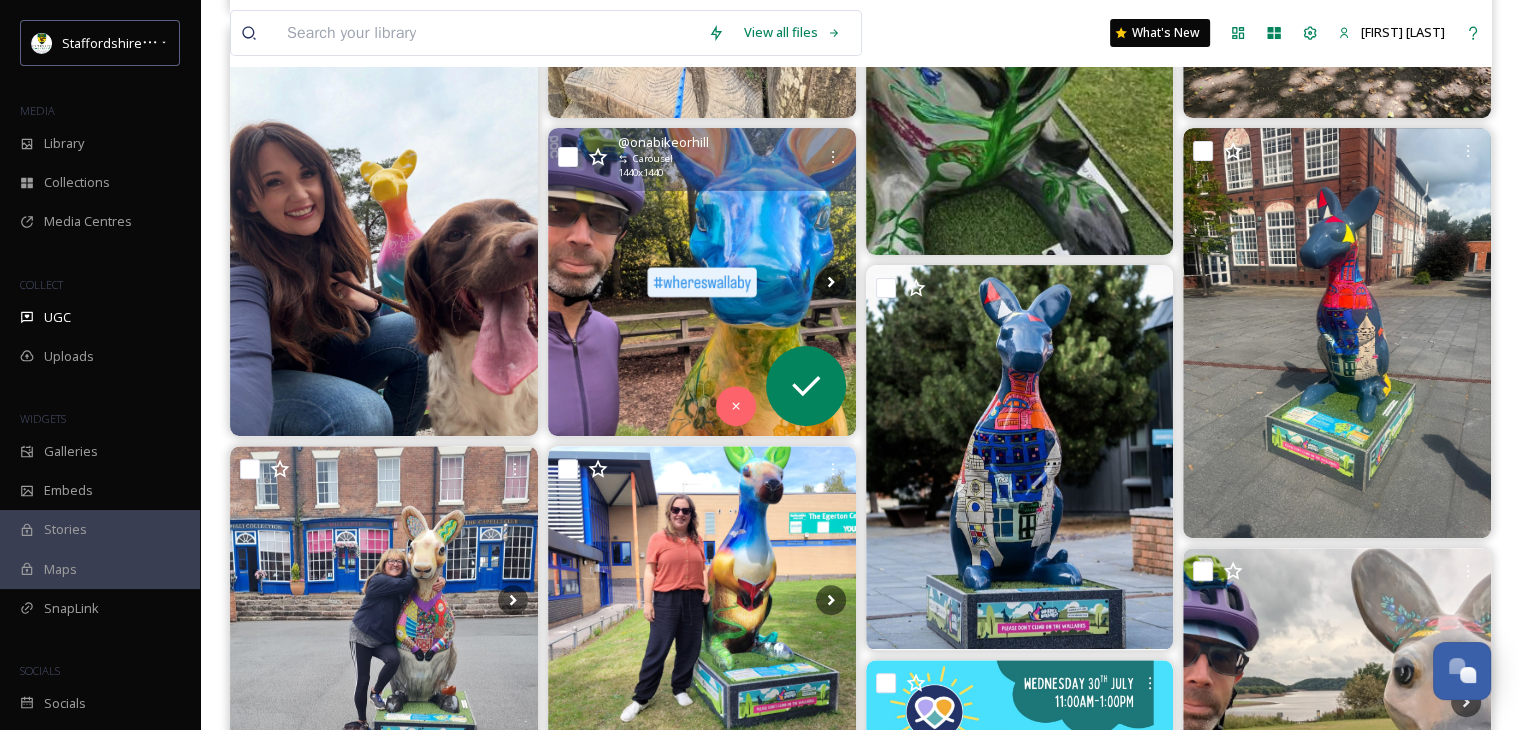 click at bounding box center [702, 282] 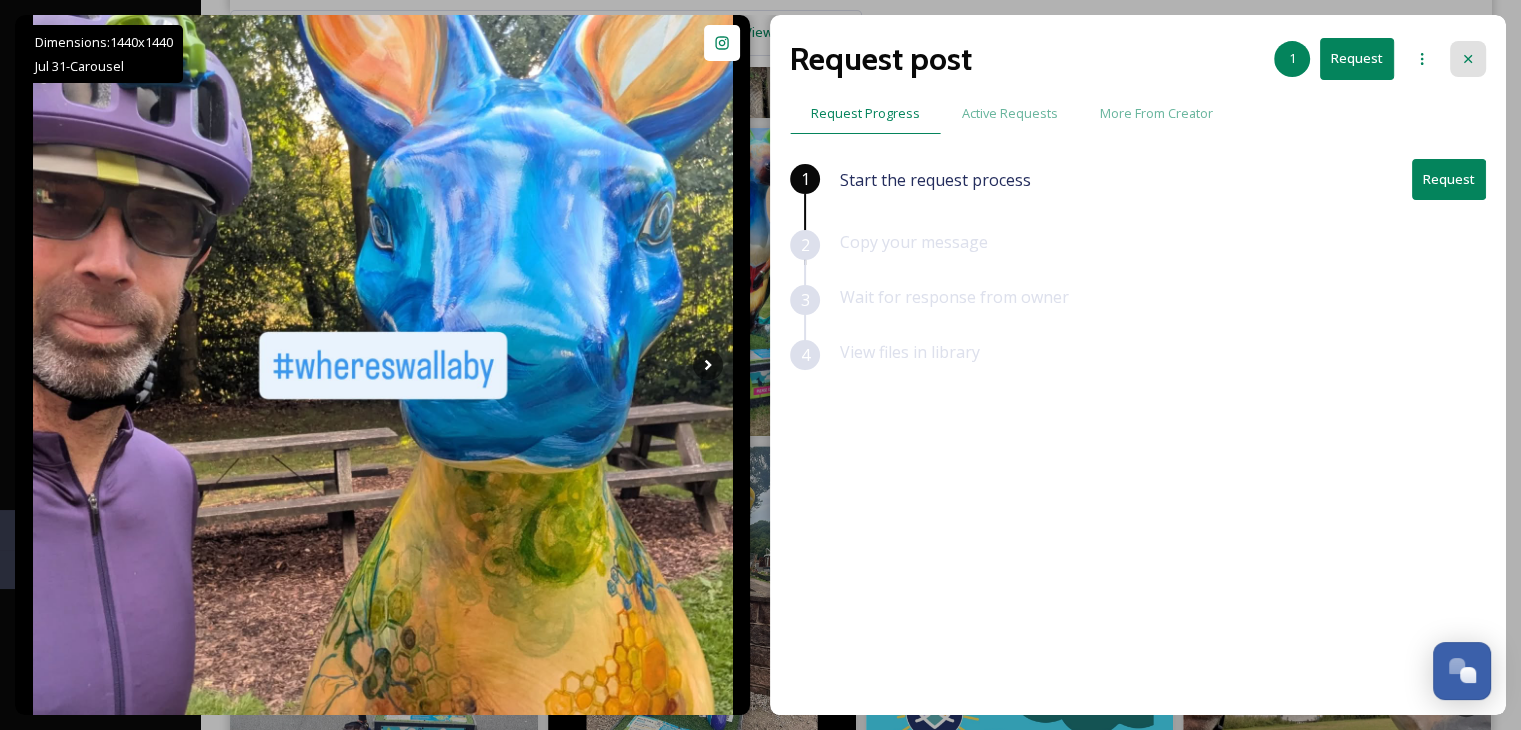 click 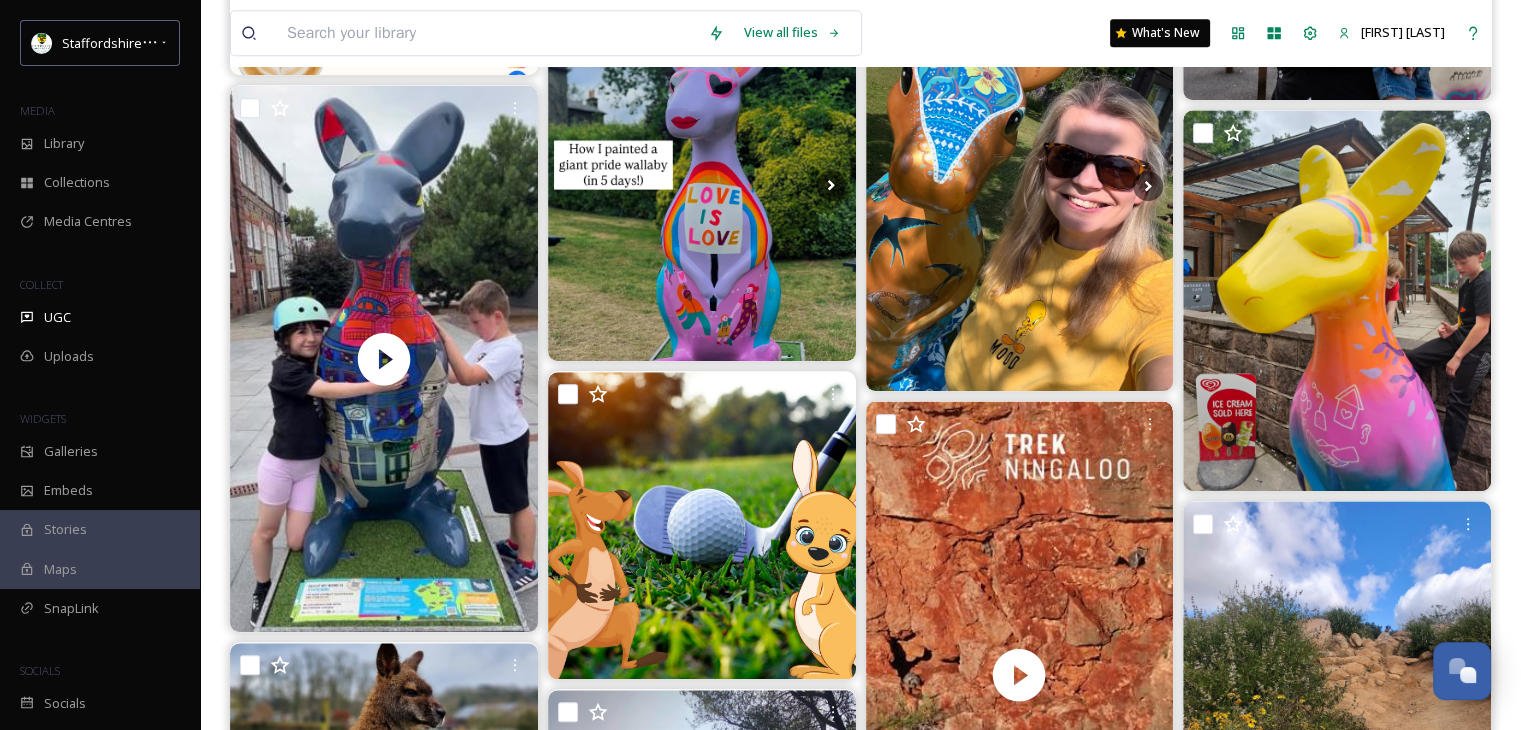 scroll, scrollTop: 1700, scrollLeft: 0, axis: vertical 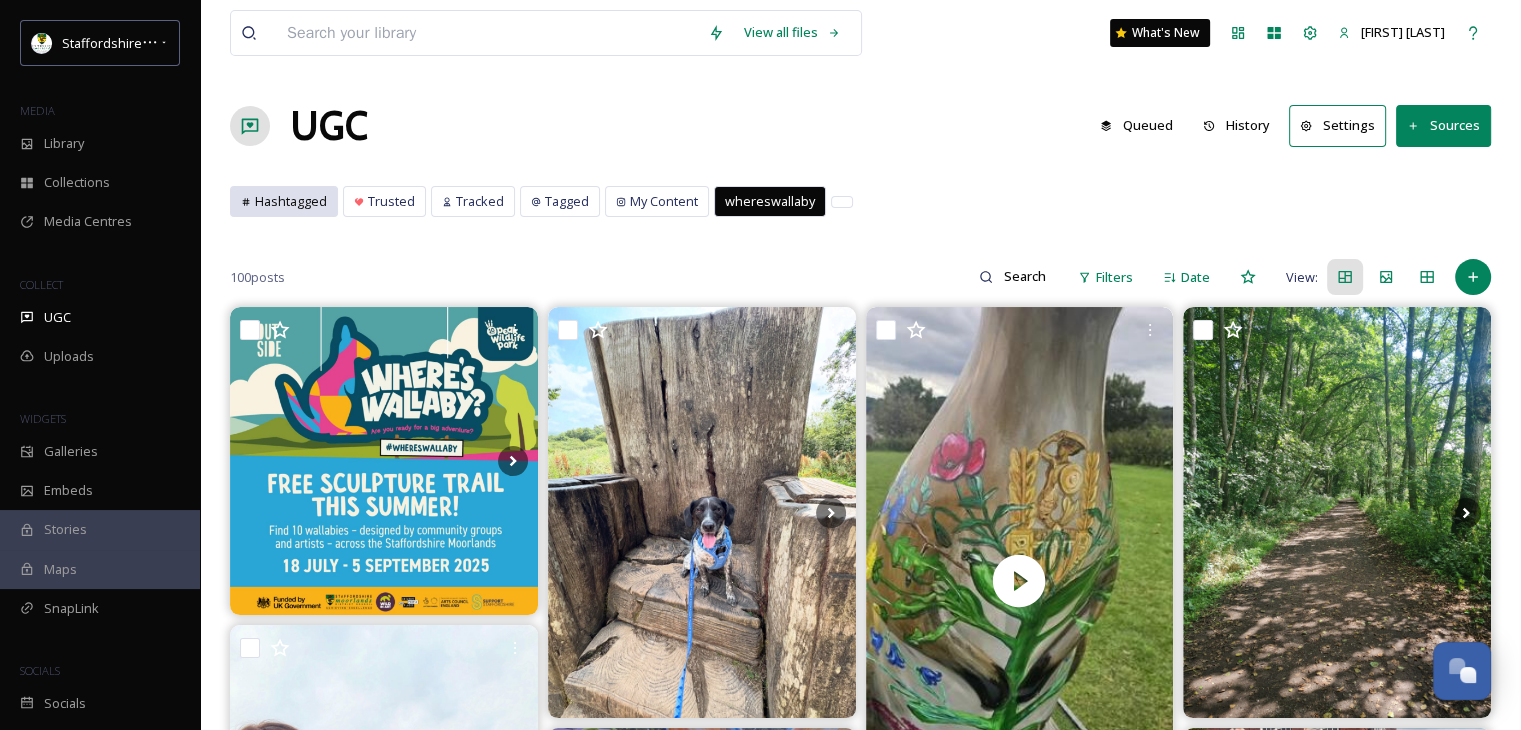 click on "Hashtagged" at bounding box center (291, 201) 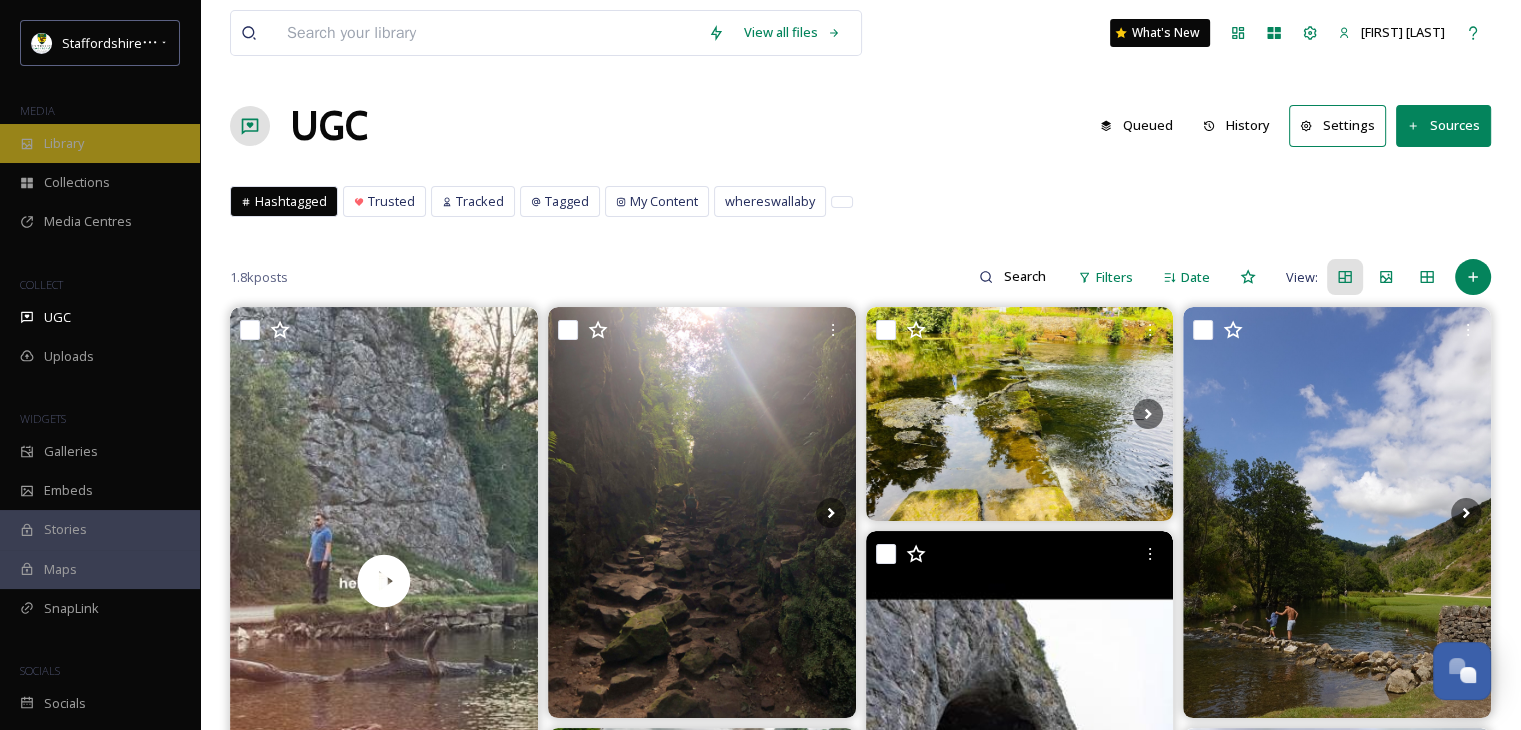 click on "Library" at bounding box center [100, 143] 